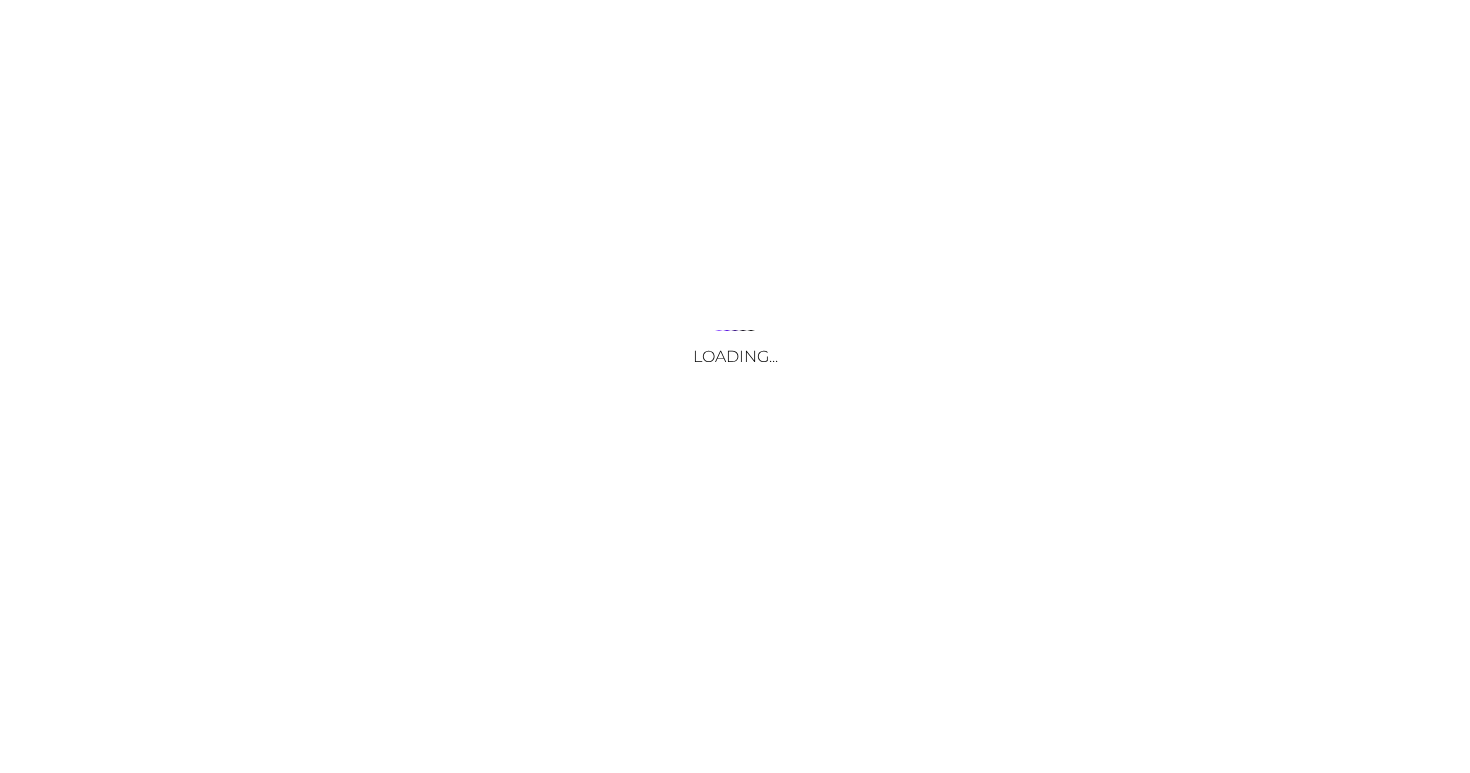 scroll, scrollTop: 0, scrollLeft: 0, axis: both 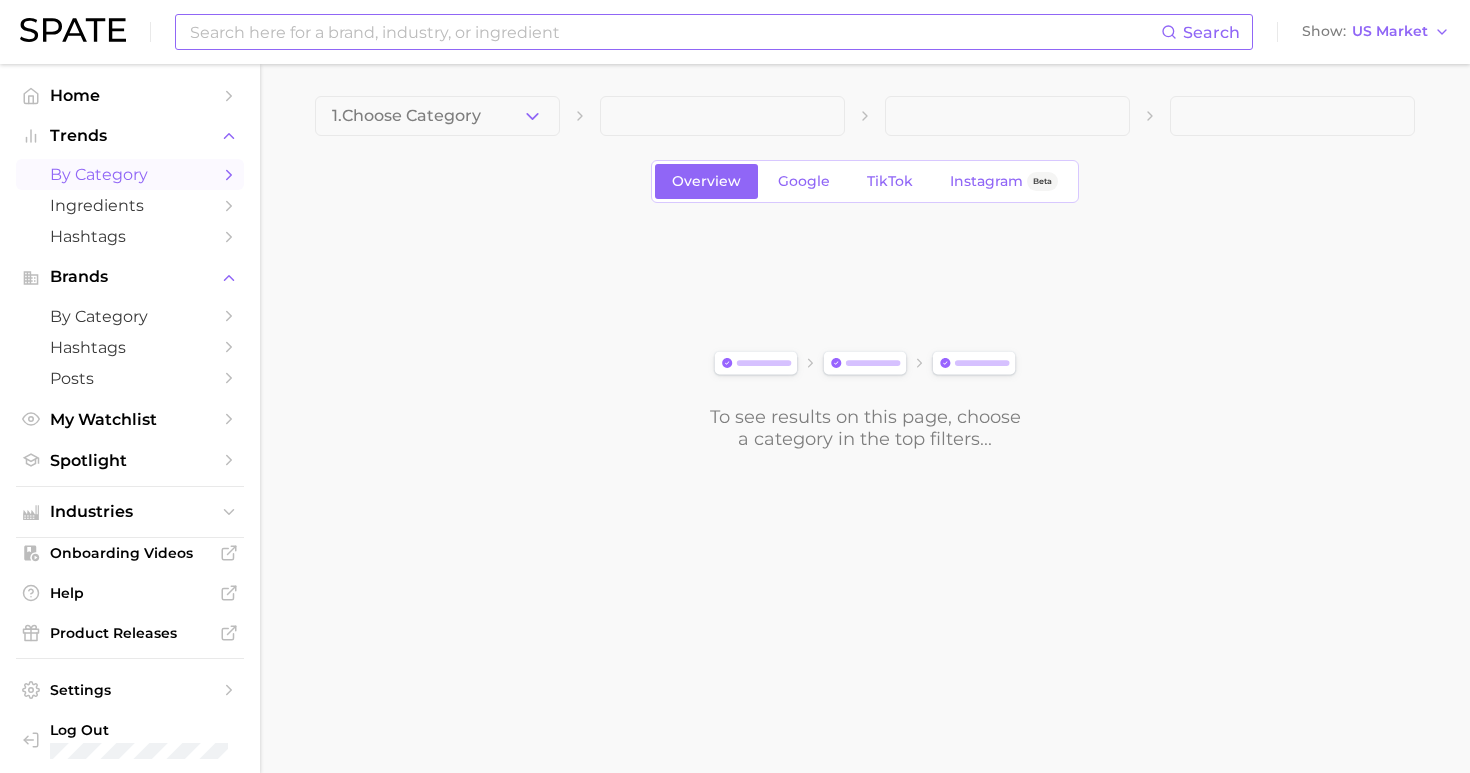 click at bounding box center [674, 32] 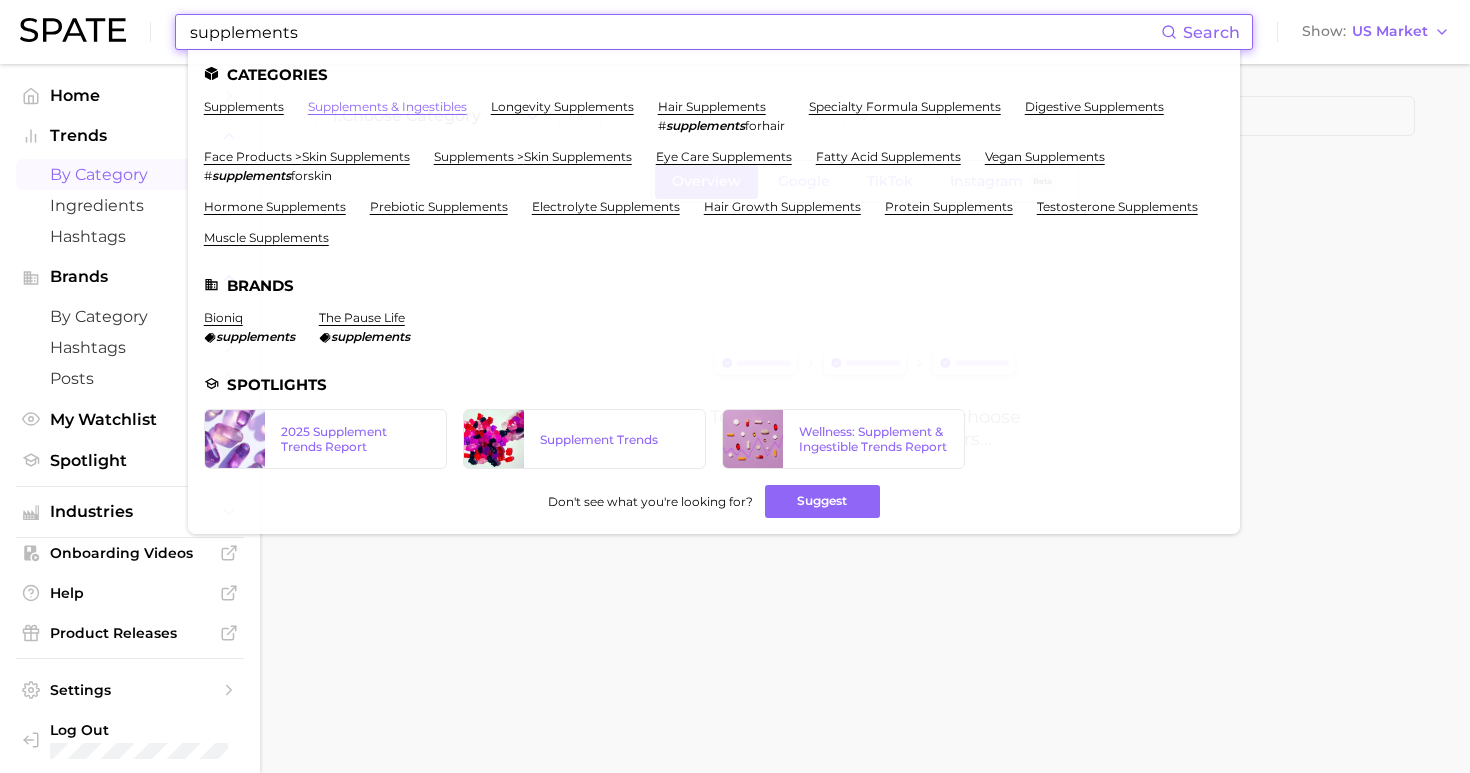 type on "supplements" 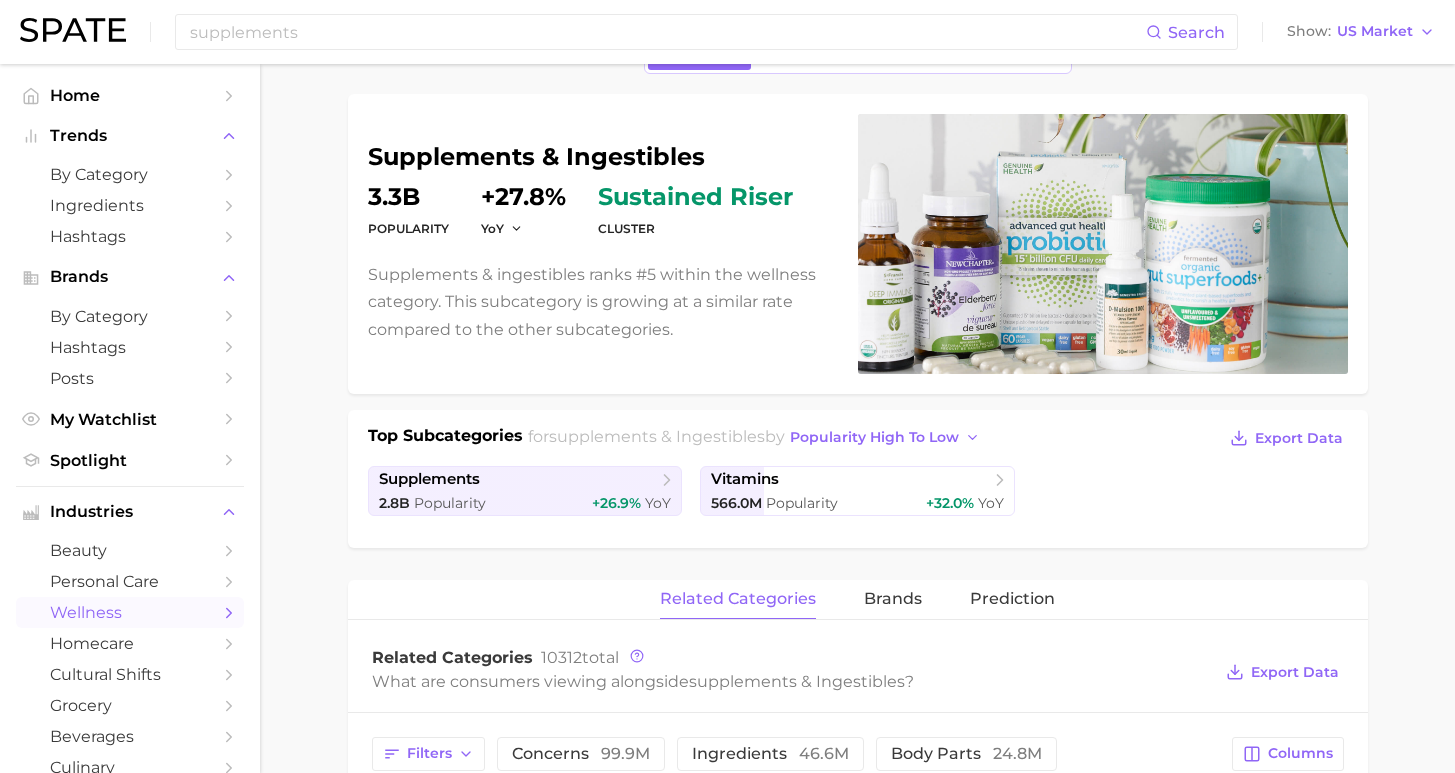scroll, scrollTop: 490, scrollLeft: 0, axis: vertical 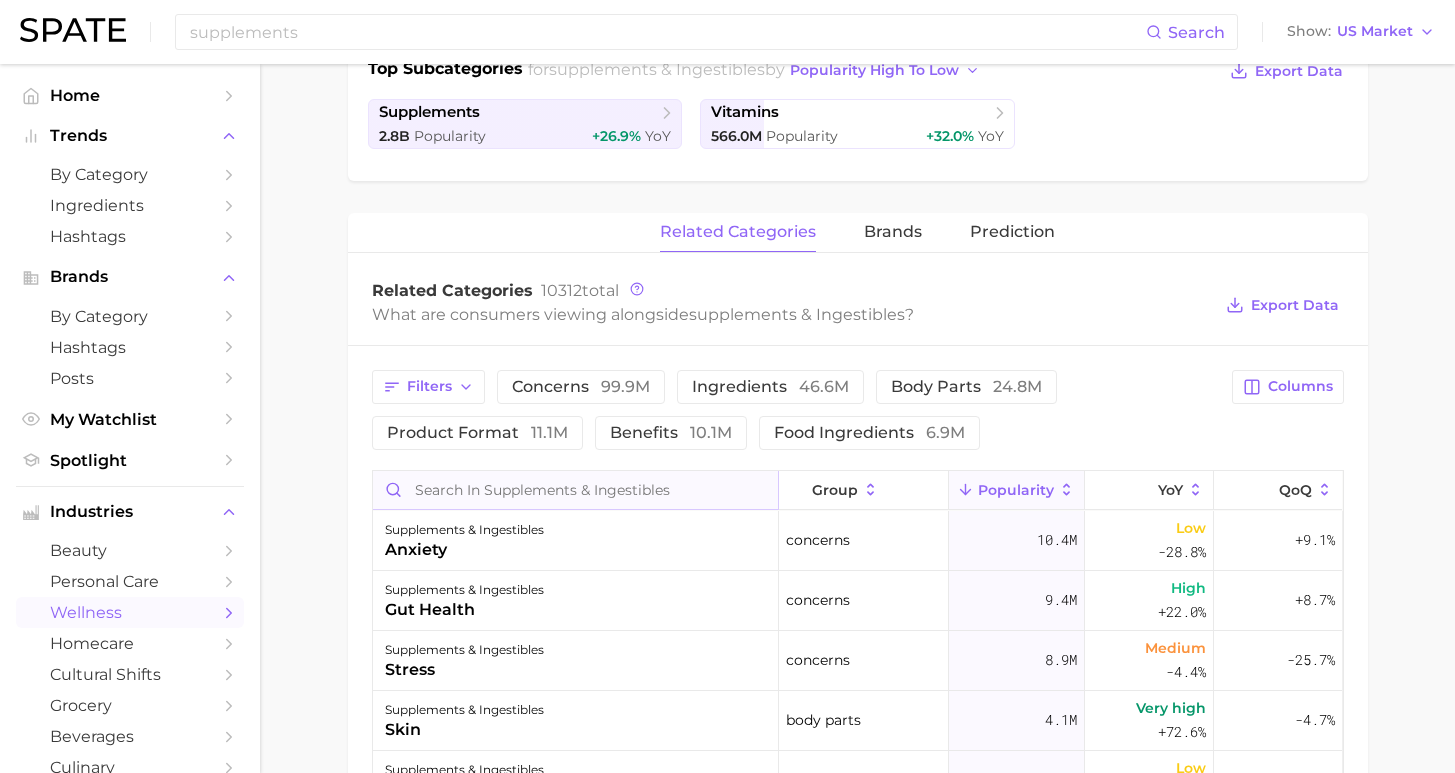 click at bounding box center (575, 490) 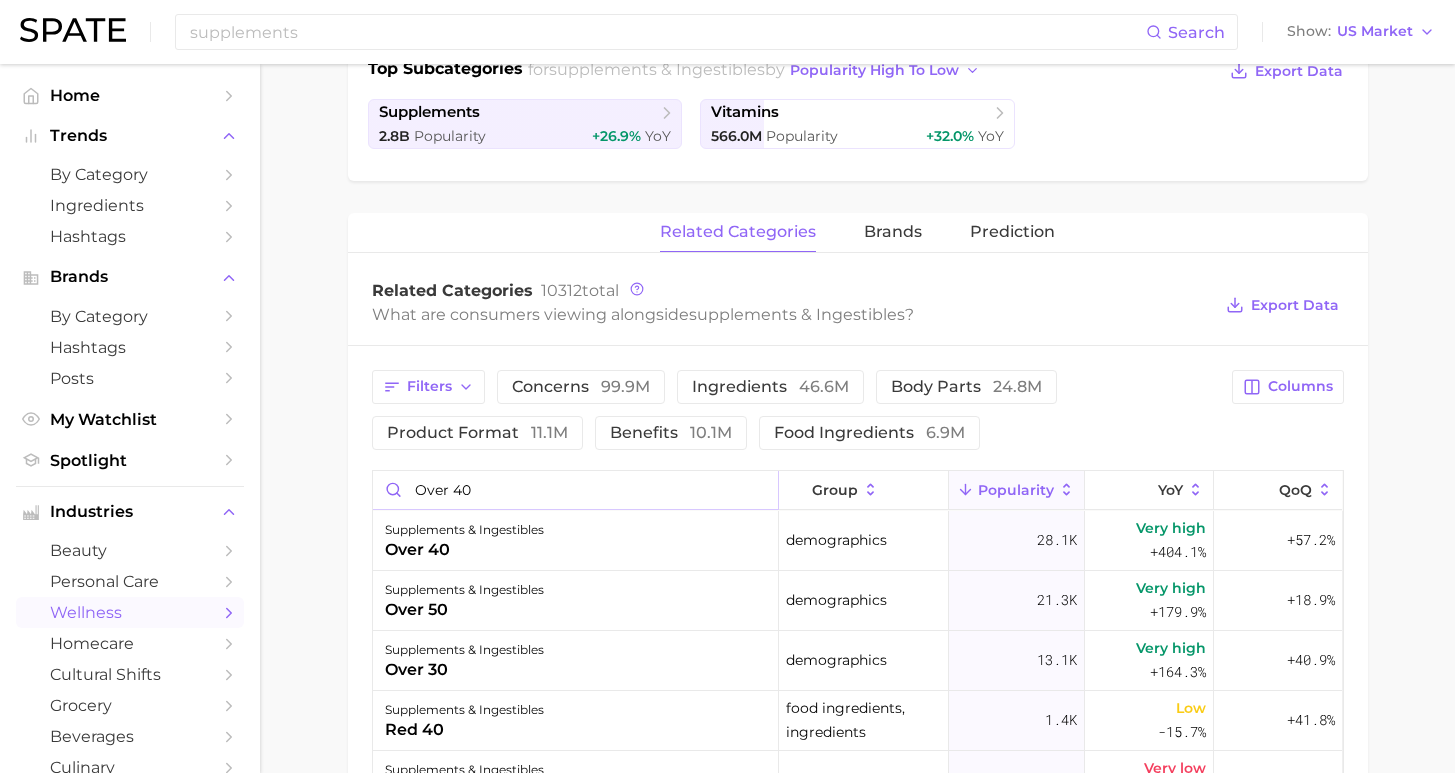 type on "over 40" 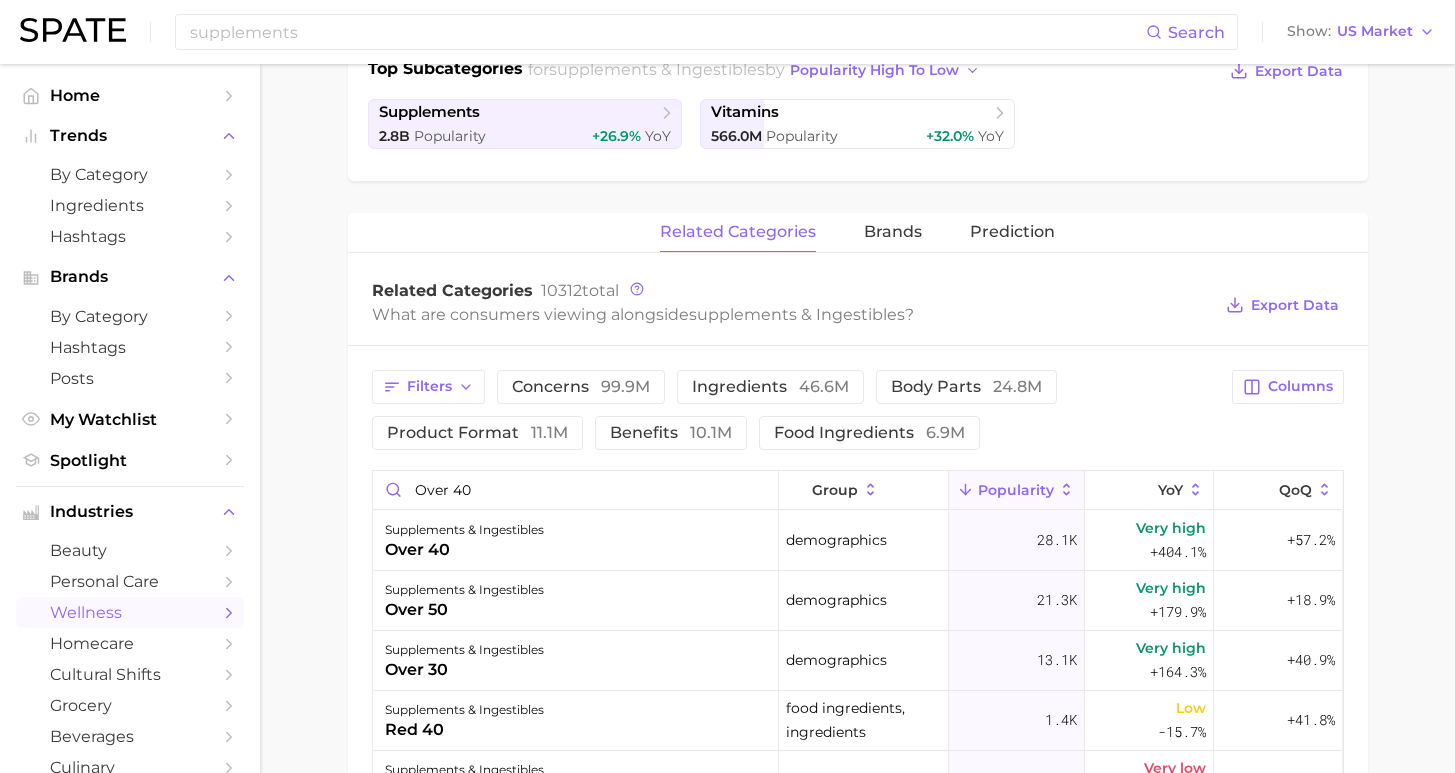 click on "supplements Search Show US Market" at bounding box center [727, 32] 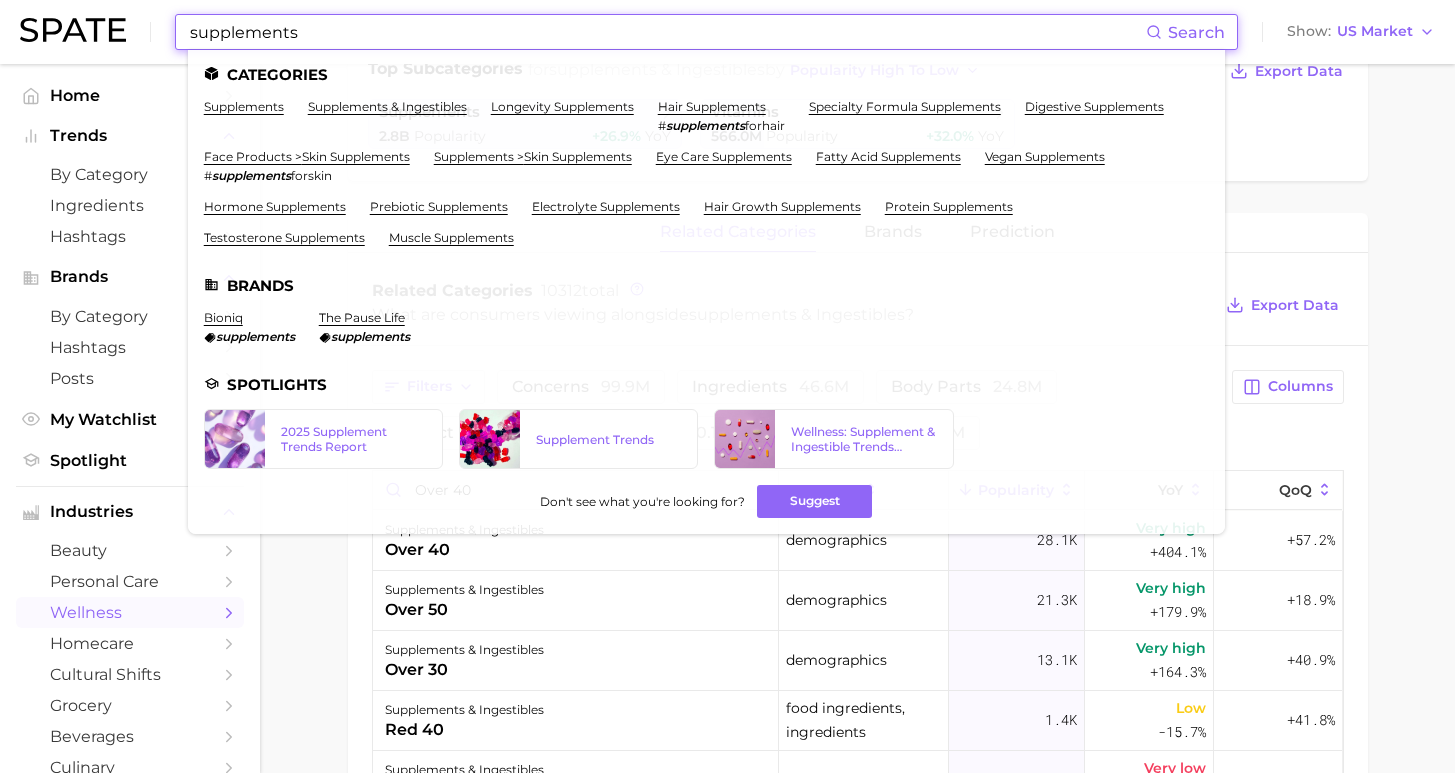 drag, startPoint x: 364, startPoint y: 44, endPoint x: 182, endPoint y: 45, distance: 182.00275 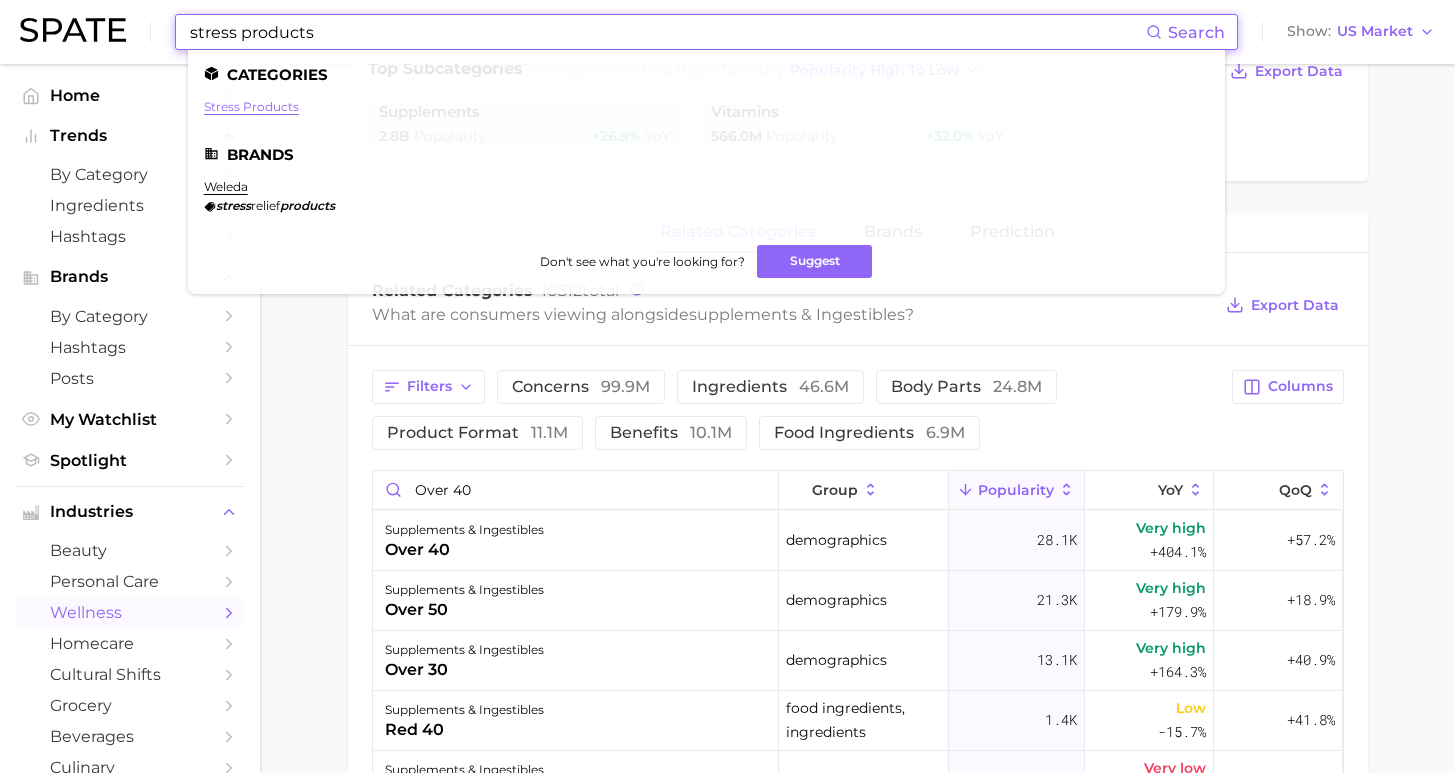 type on "stress products" 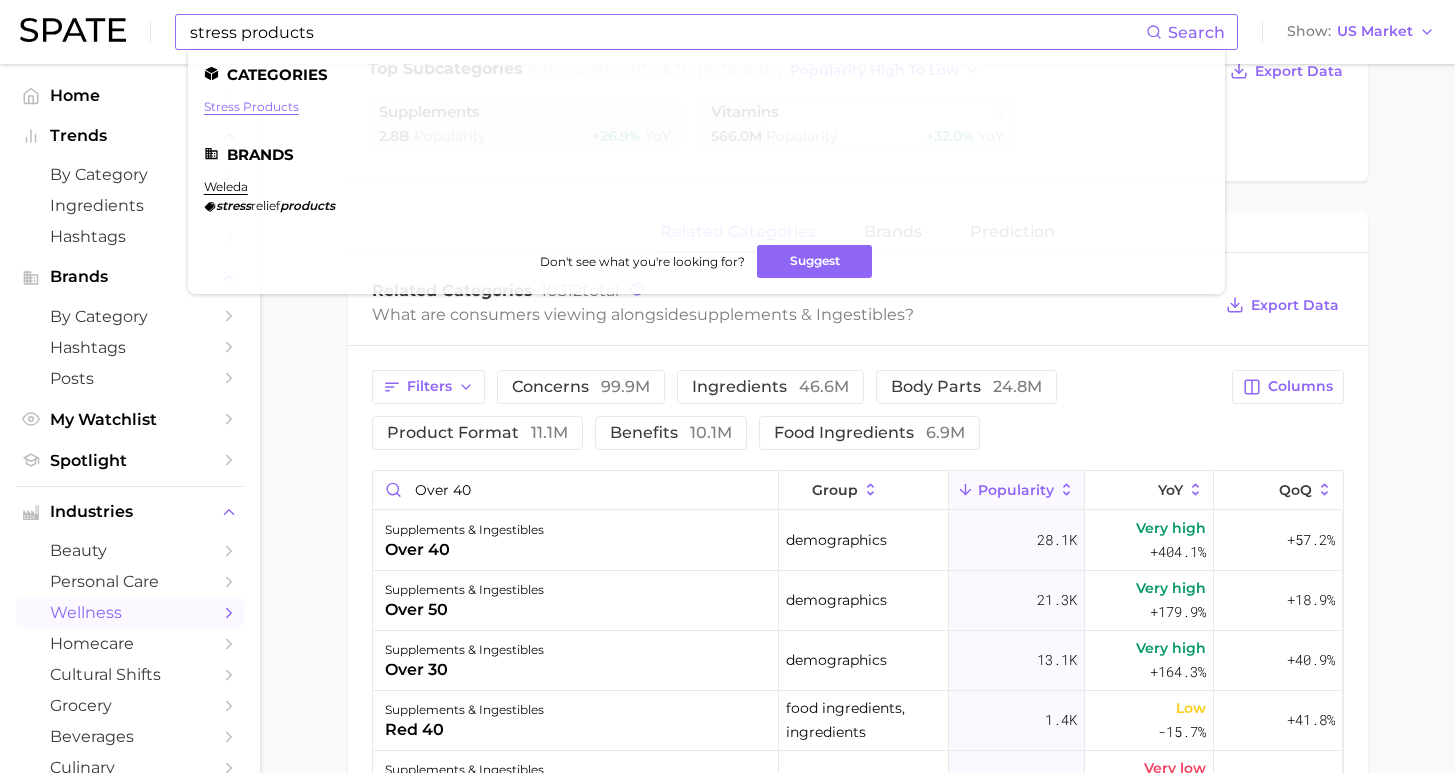 click on "stress products" at bounding box center (251, 106) 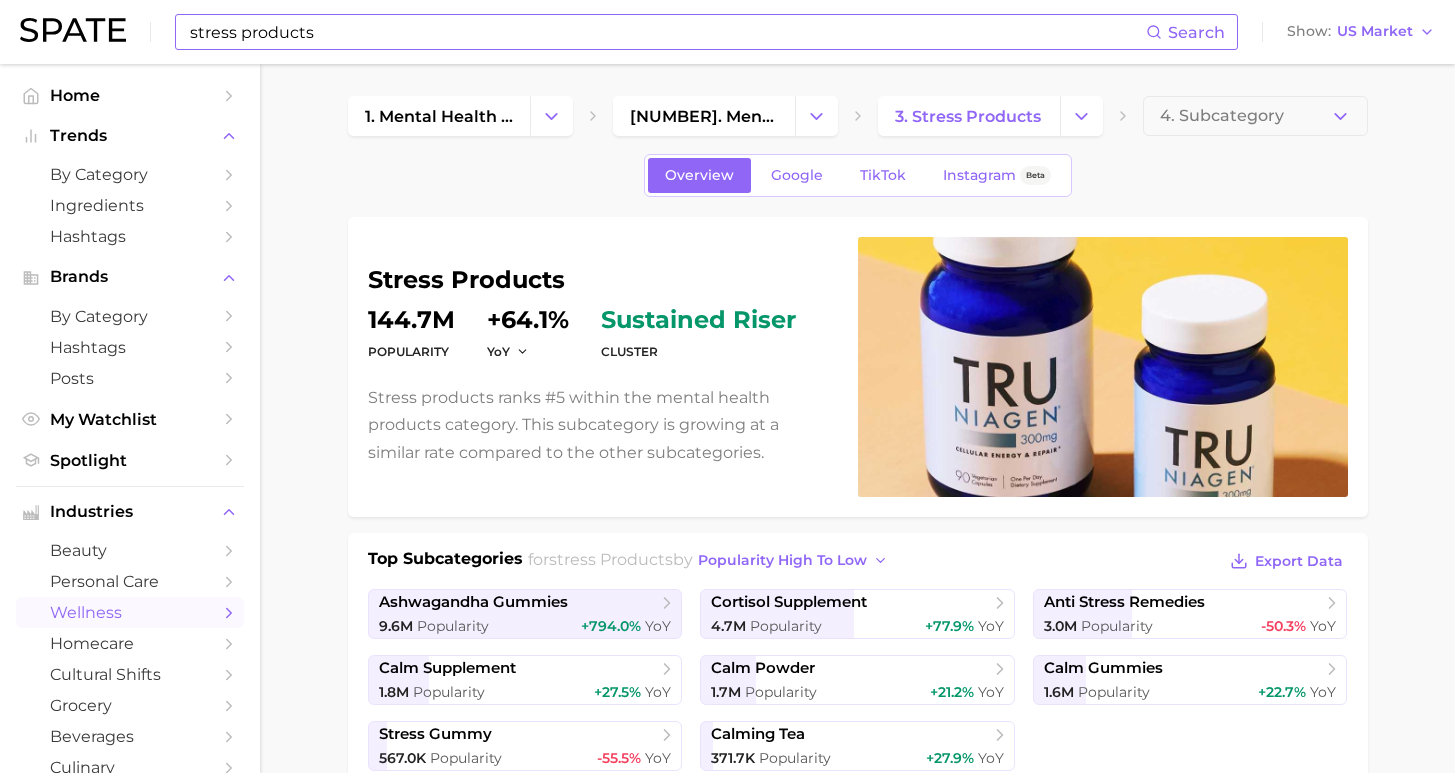 scroll, scrollTop: 668, scrollLeft: 0, axis: vertical 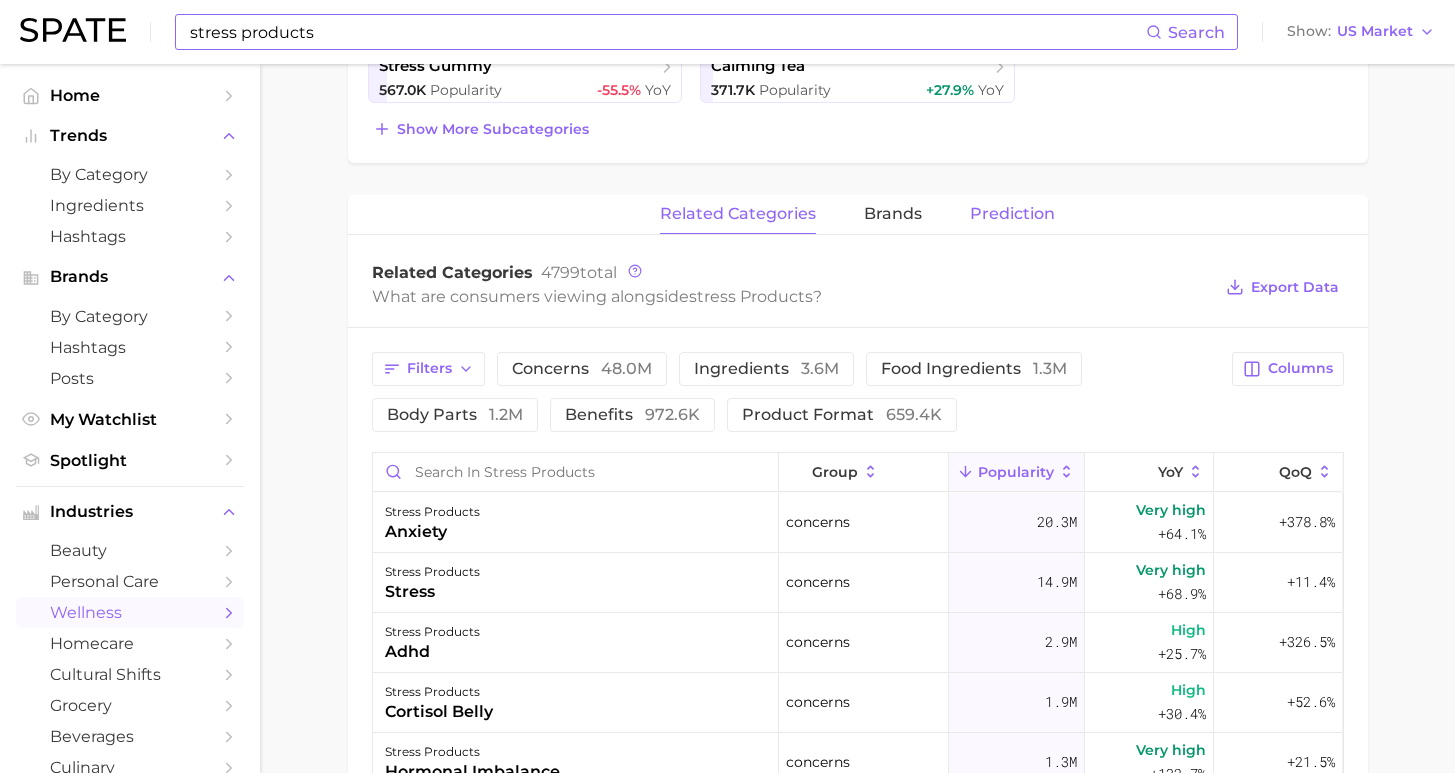 click on "Prediction" at bounding box center (1012, 214) 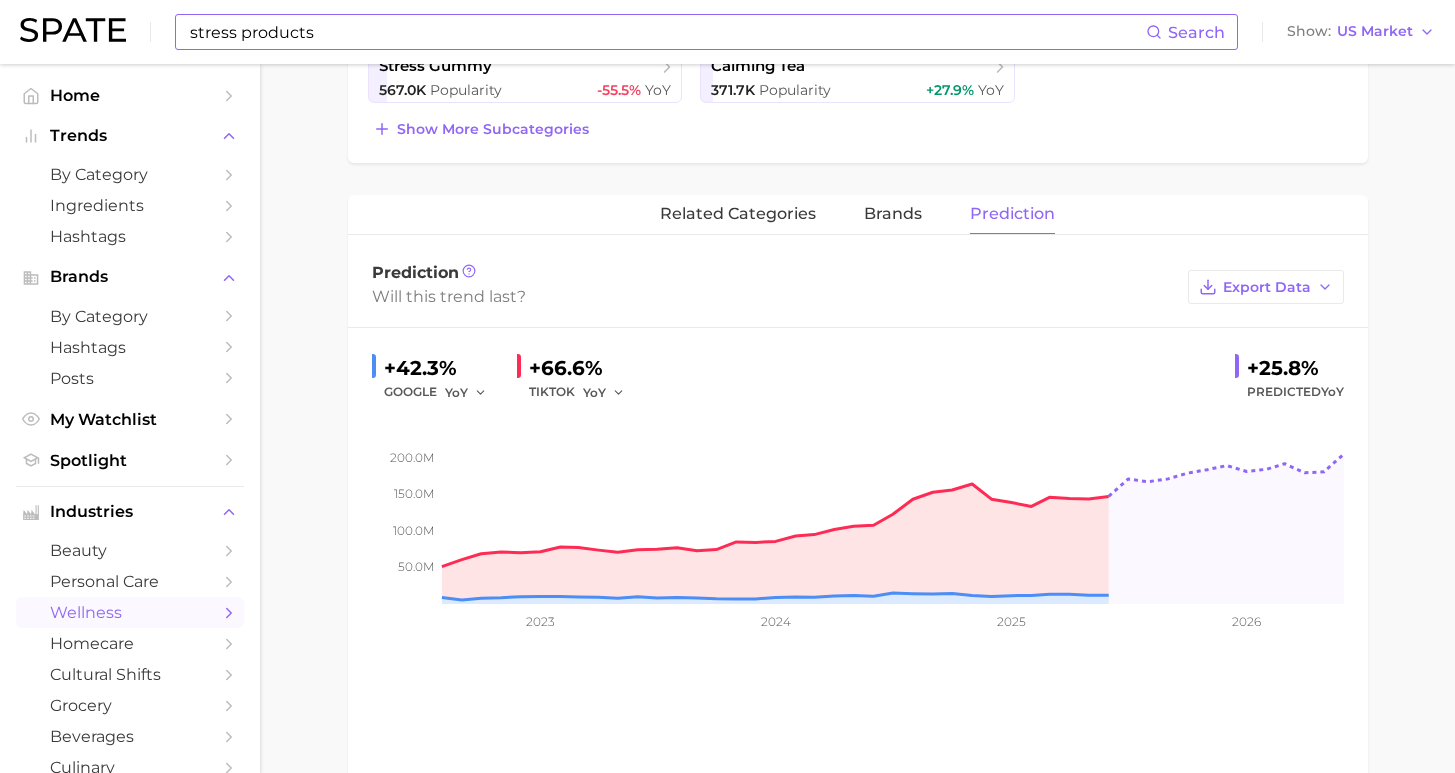 type 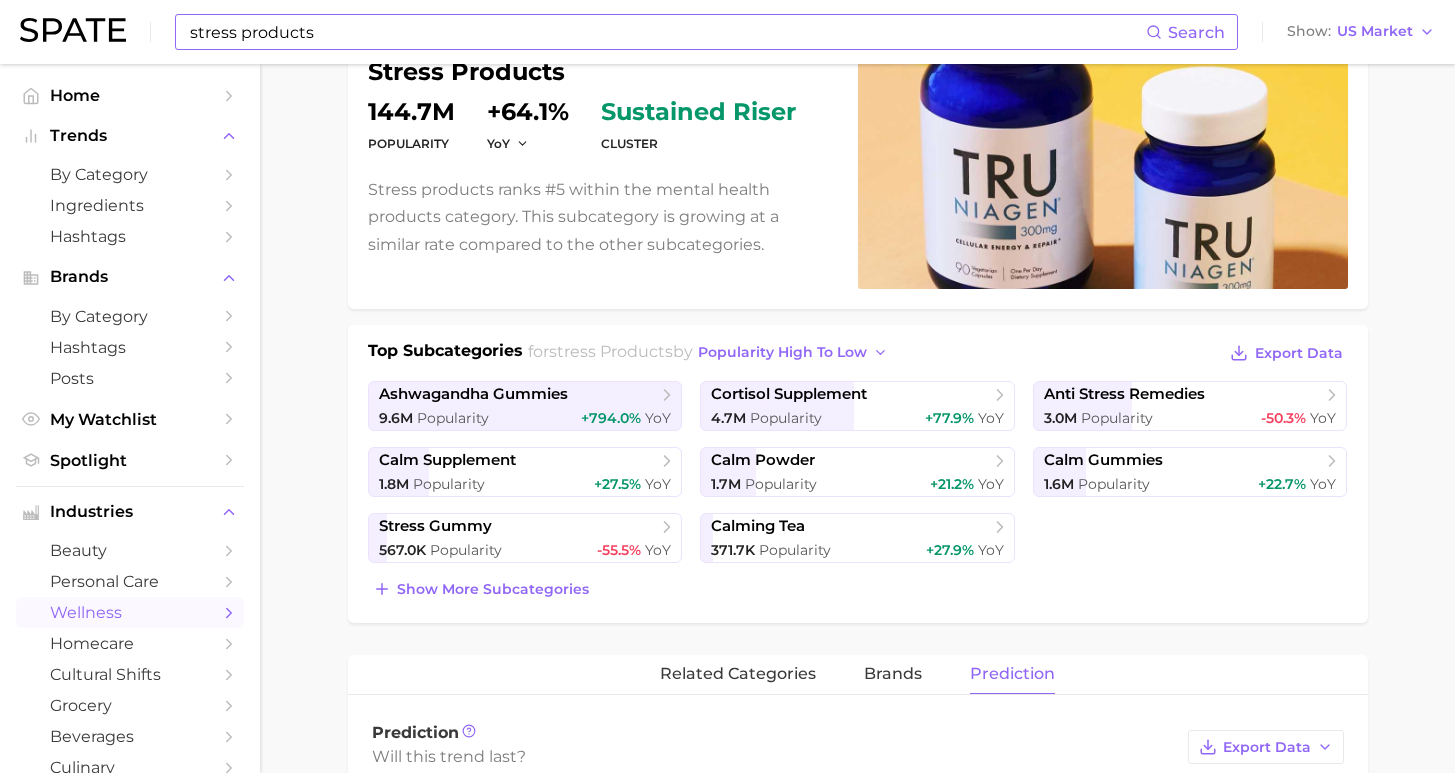 scroll, scrollTop: 0, scrollLeft: 0, axis: both 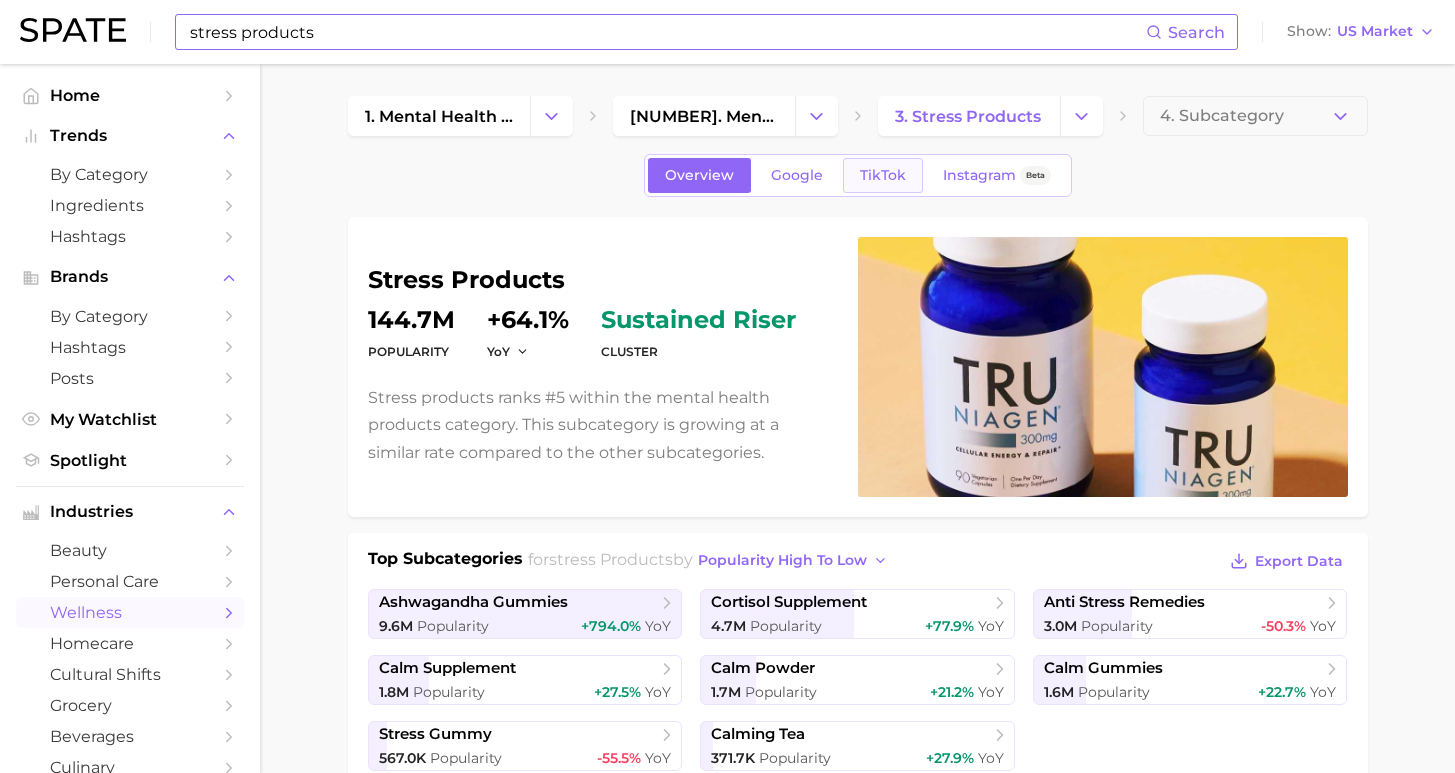click on "TikTok" at bounding box center (883, 175) 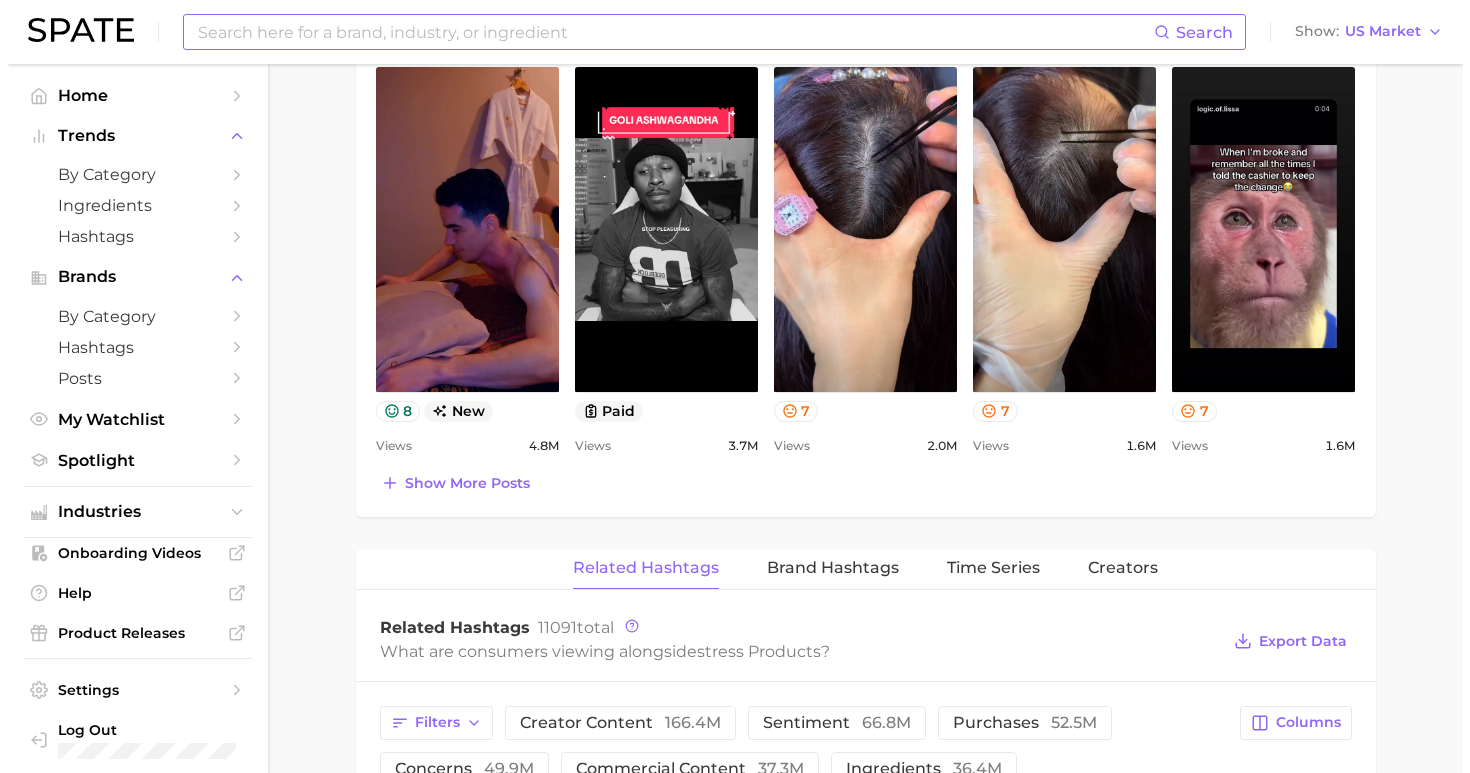 scroll, scrollTop: 1650, scrollLeft: 0, axis: vertical 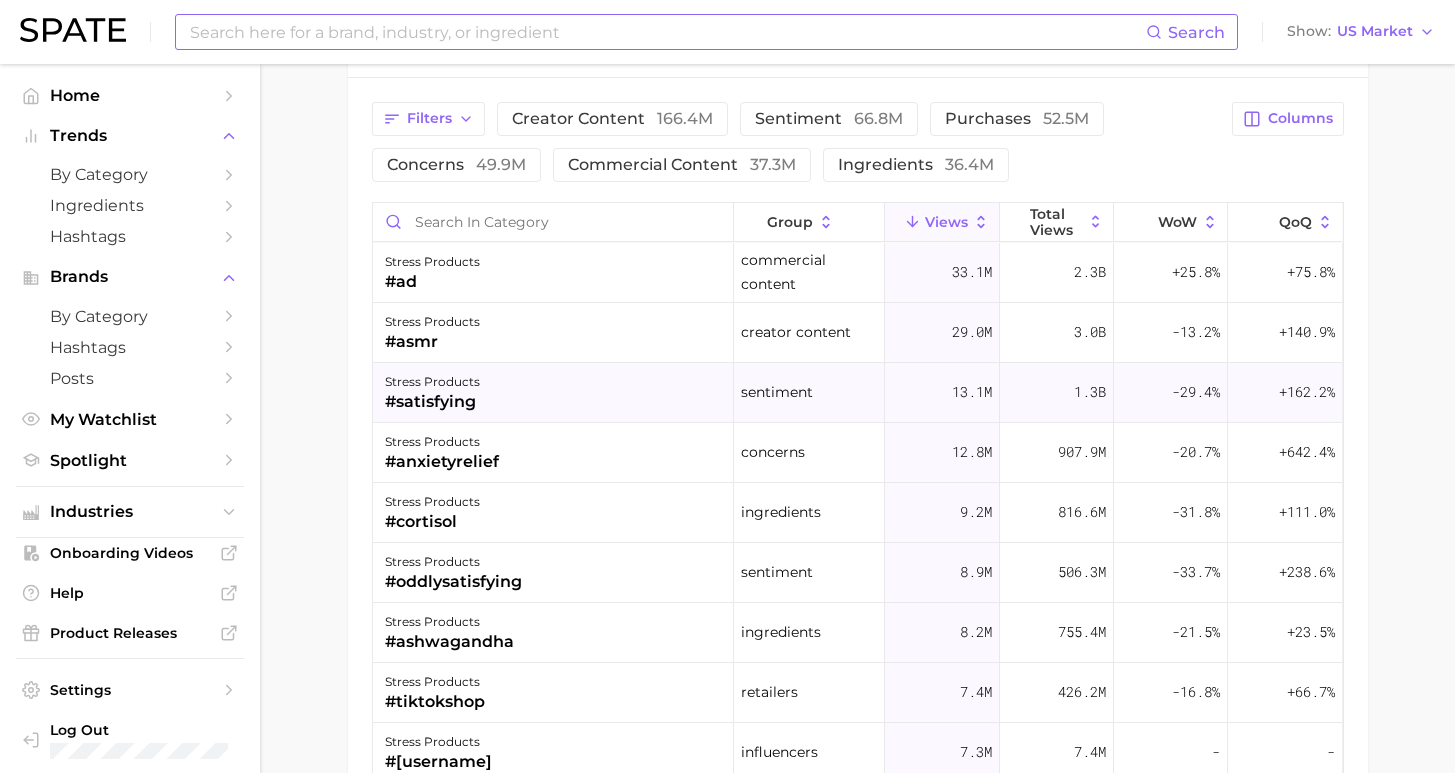 click on "stress products #satisfying" at bounding box center [553, 393] 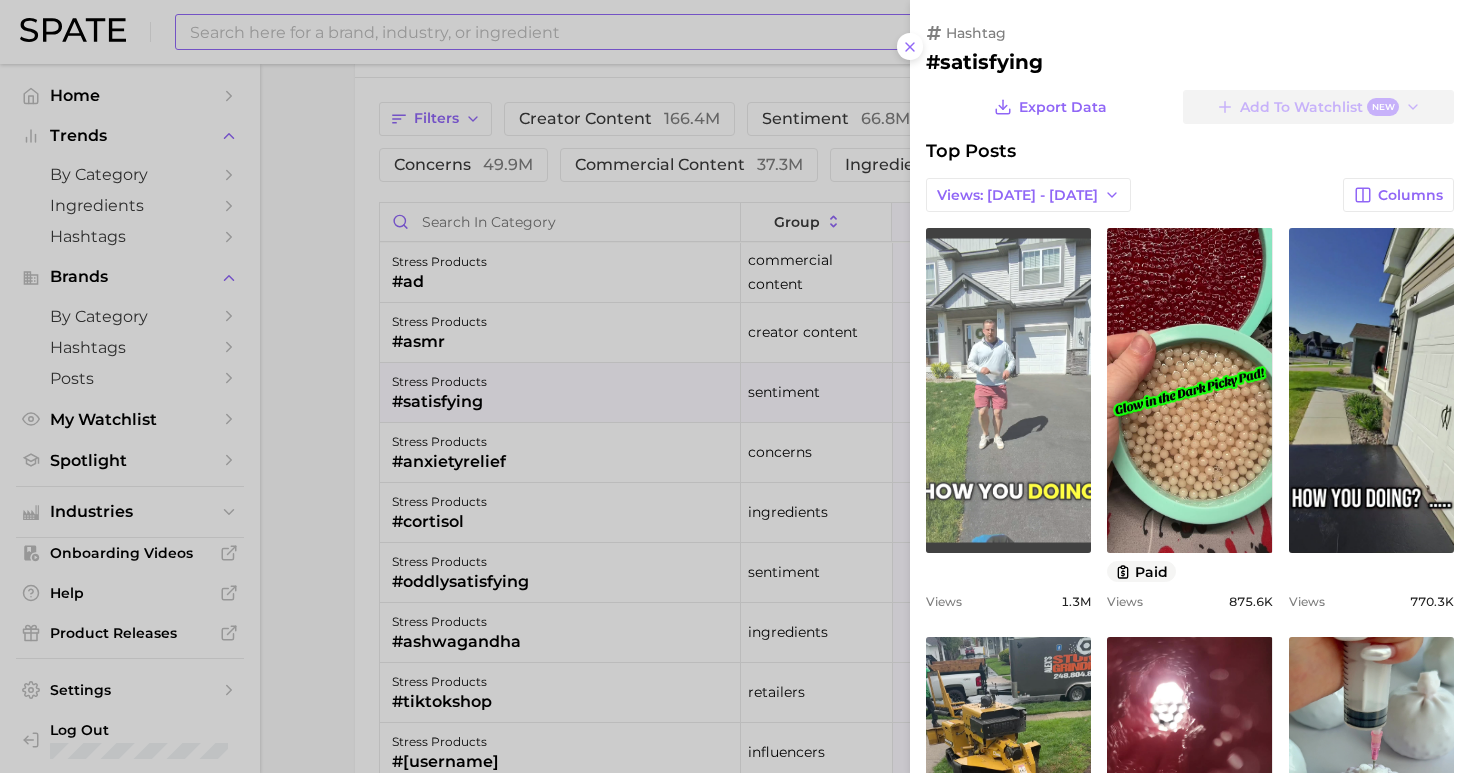 scroll, scrollTop: 0, scrollLeft: 0, axis: both 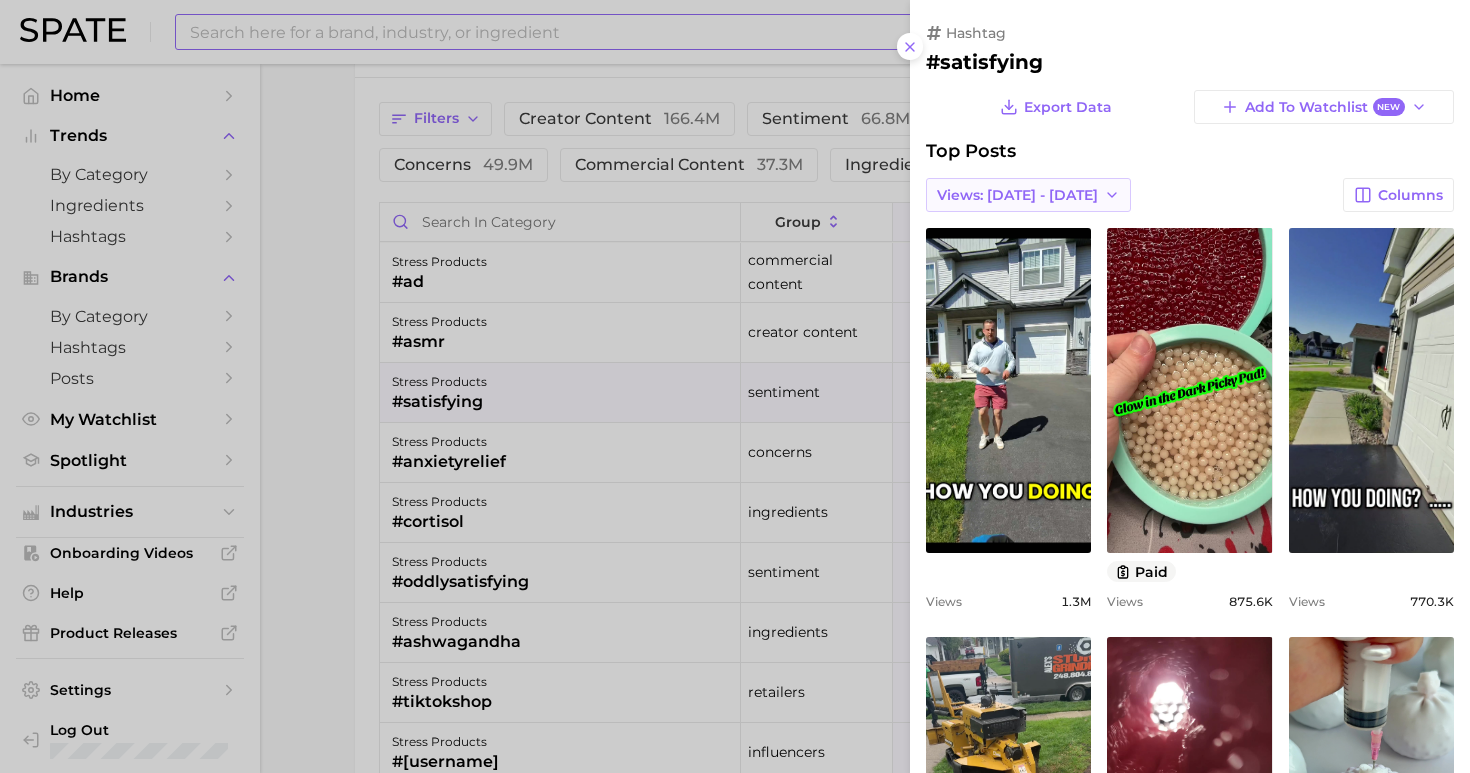 click on "Views: [DATE] - [DATE]" at bounding box center (1017, 195) 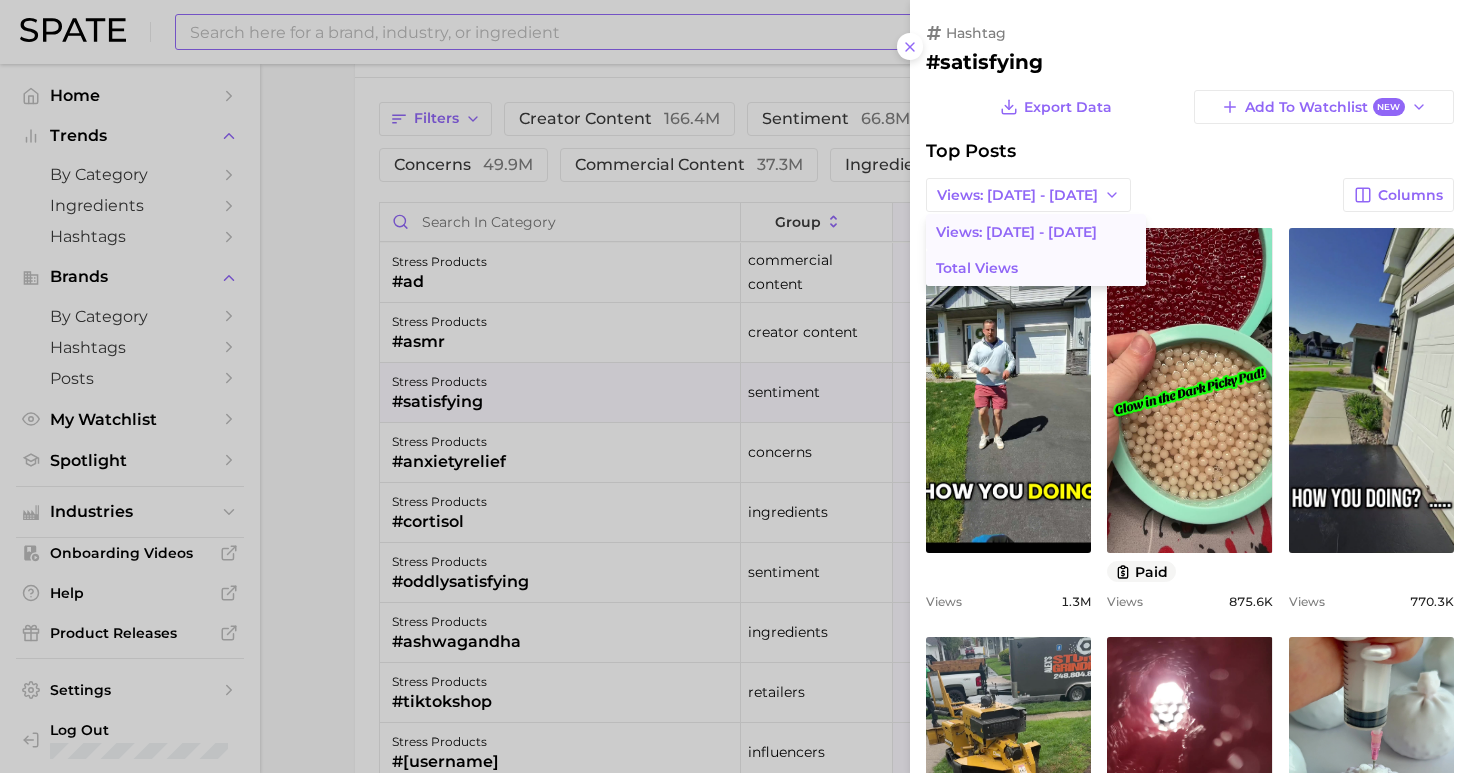 click on "Total Views" at bounding box center [1036, 268] 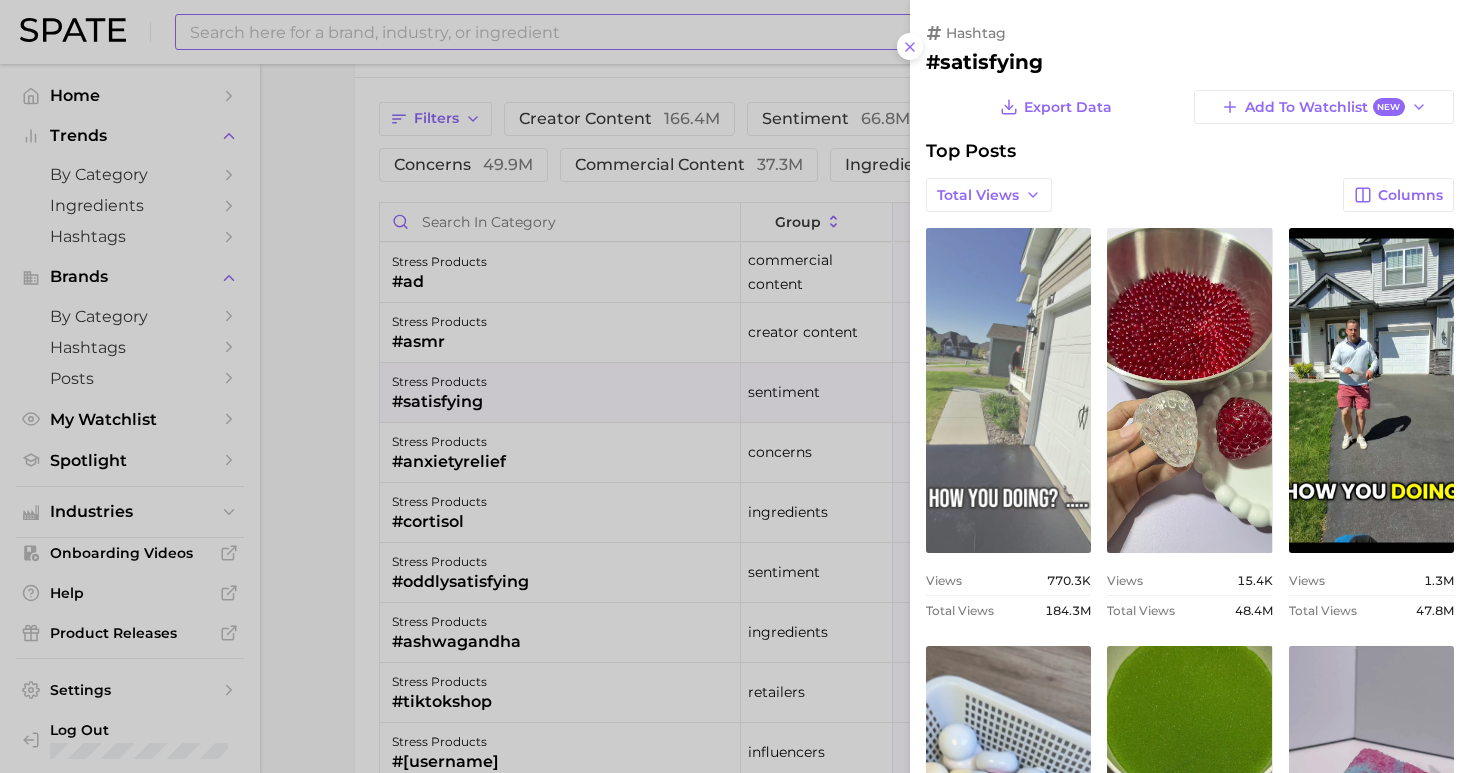 scroll, scrollTop: 0, scrollLeft: 0, axis: both 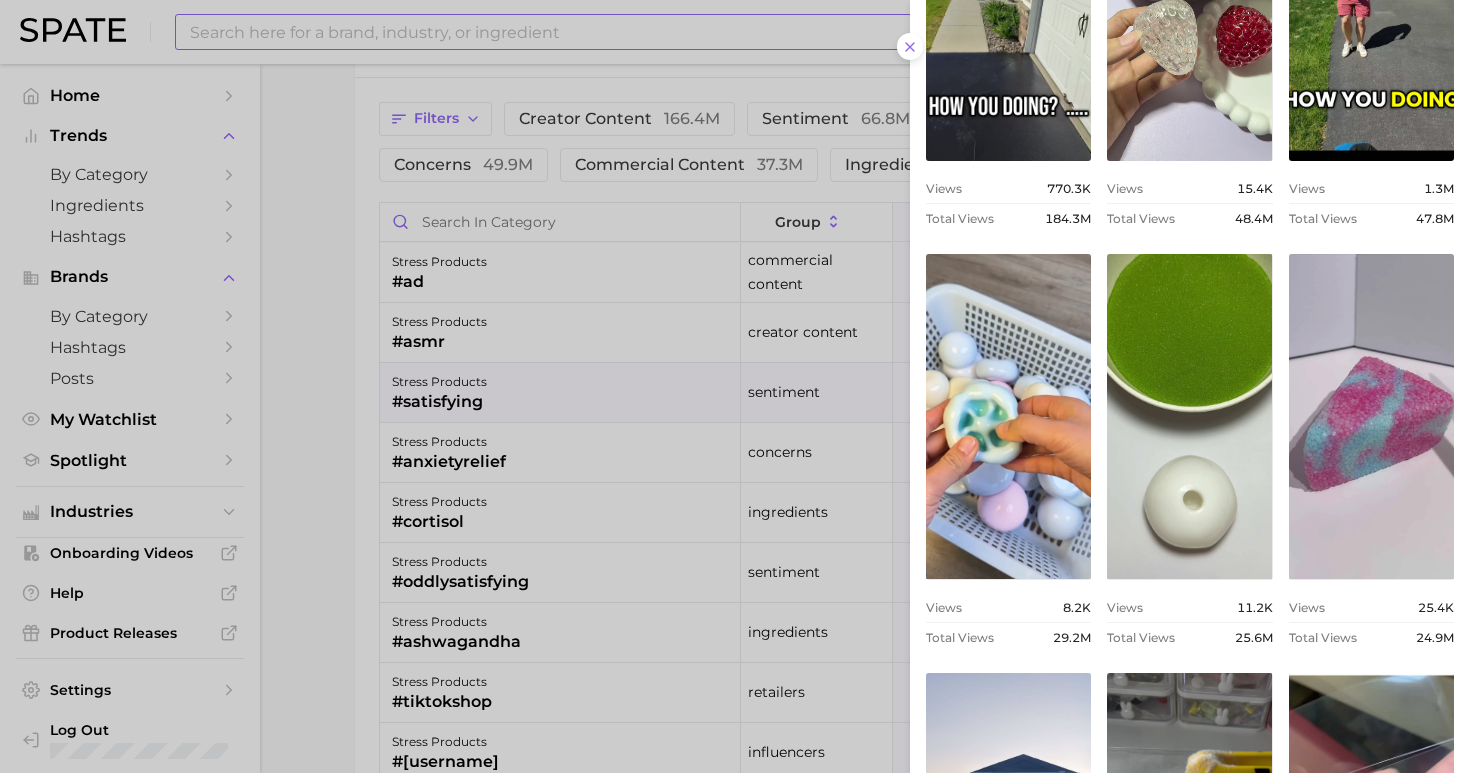 click at bounding box center (735, 386) 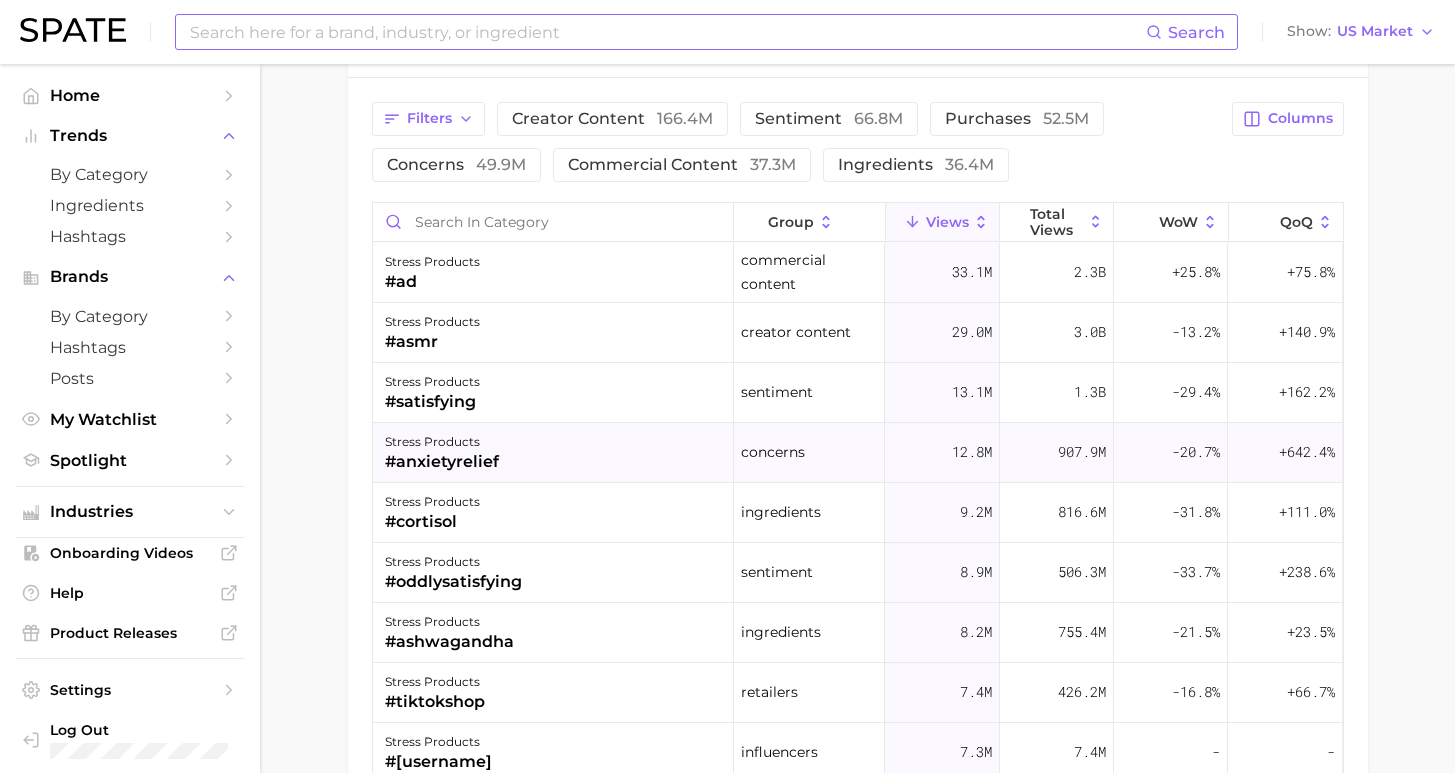 click on "stress products #[KEYWORD]" at bounding box center (553, 453) 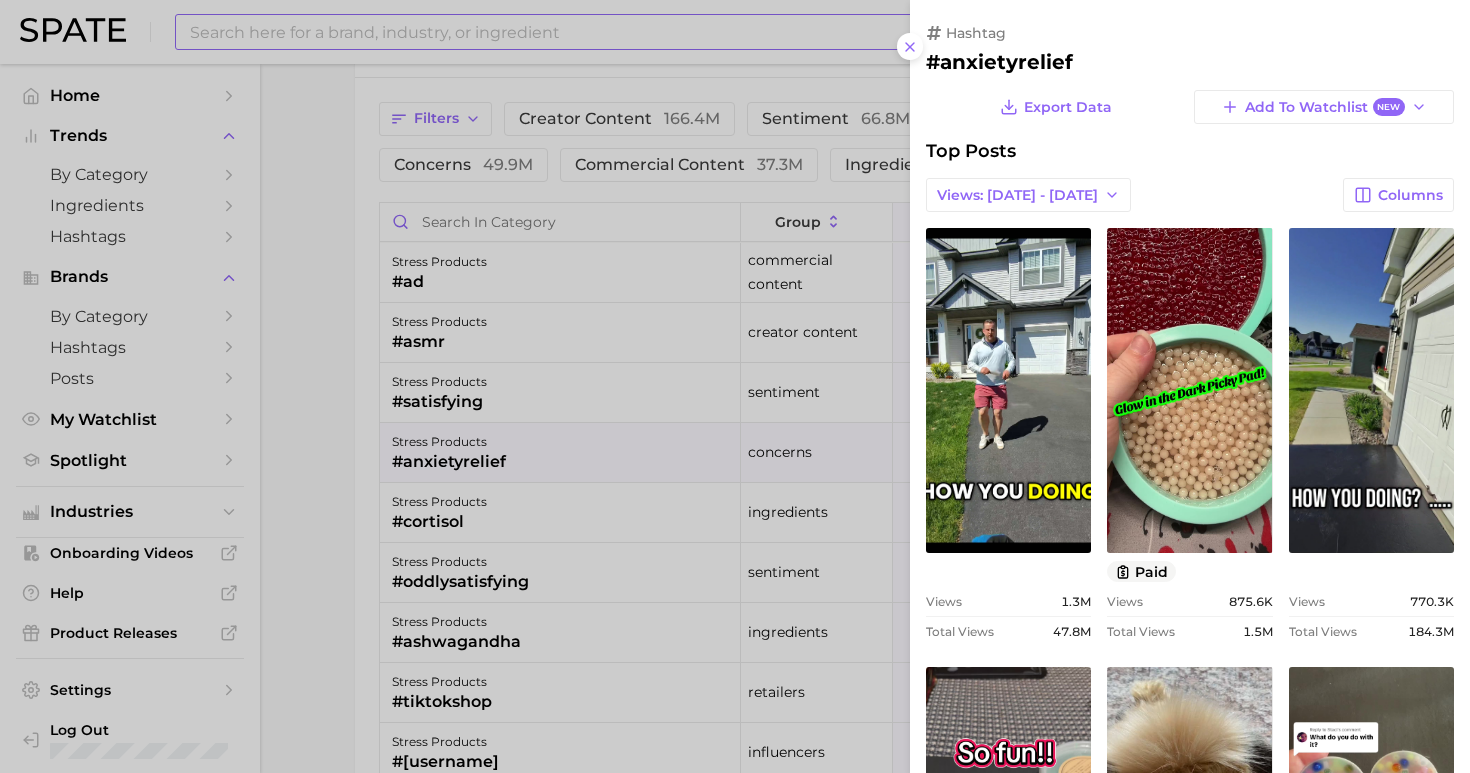 scroll, scrollTop: 0, scrollLeft: 0, axis: both 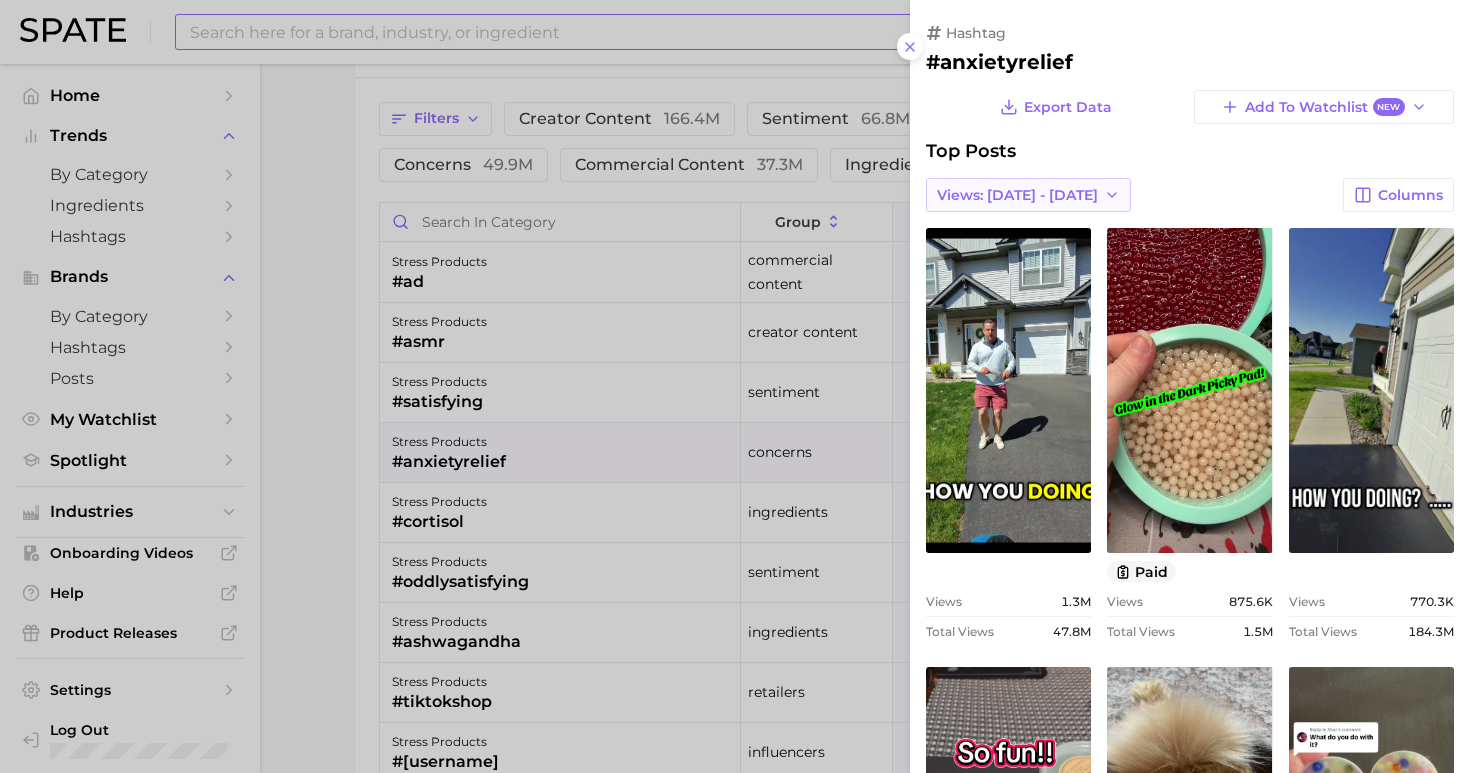 click 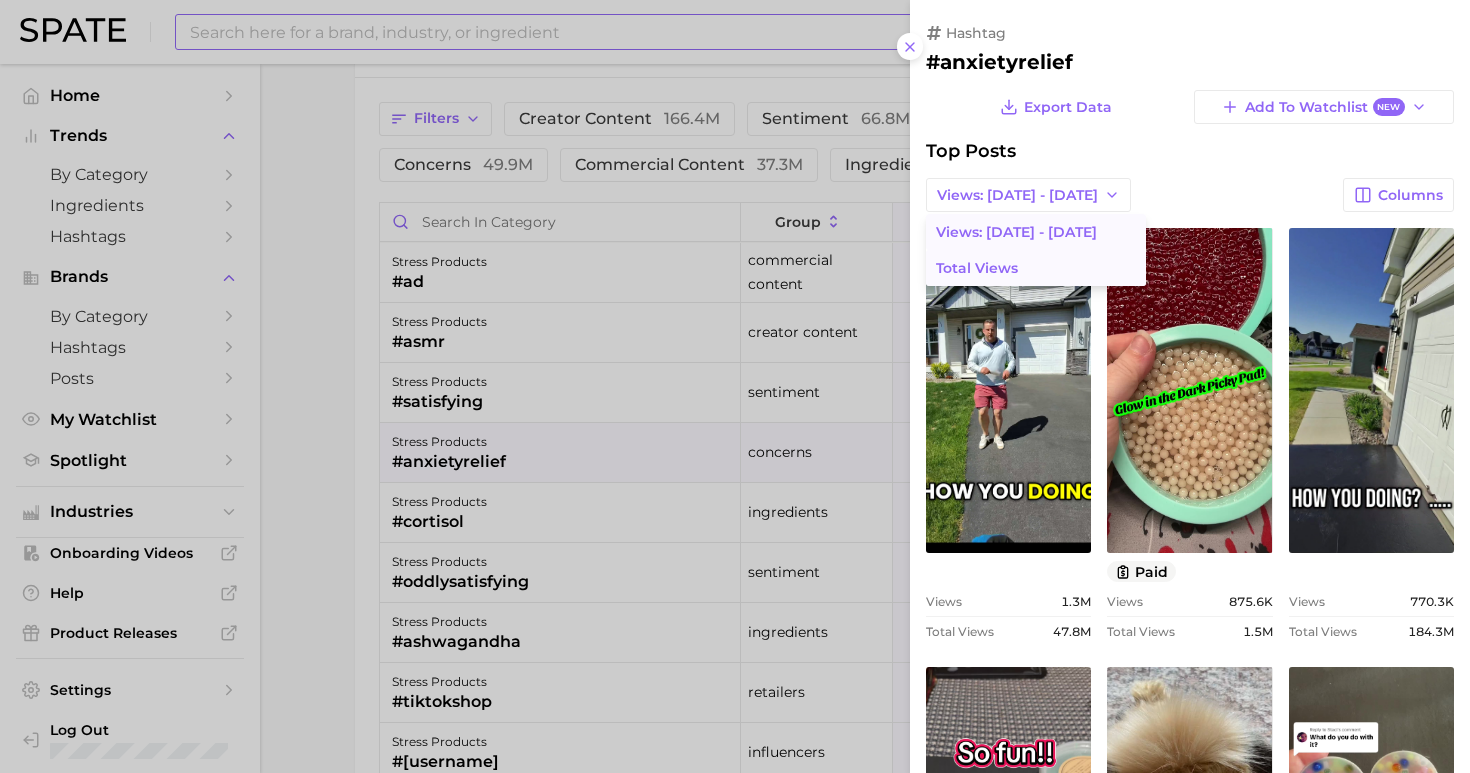 click on "Total Views" at bounding box center [1036, 268] 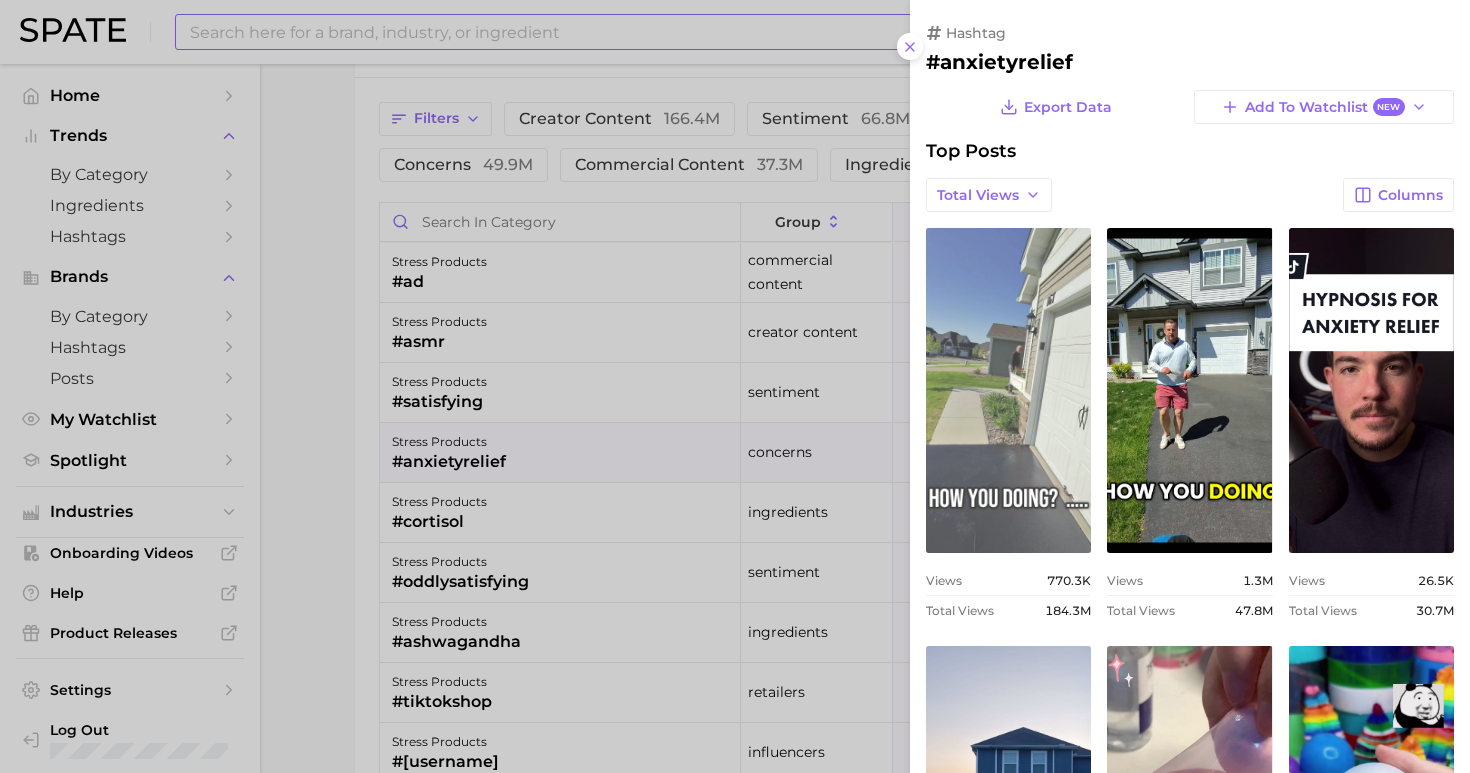 click on "view post on TikTok" at bounding box center (1008, 390) 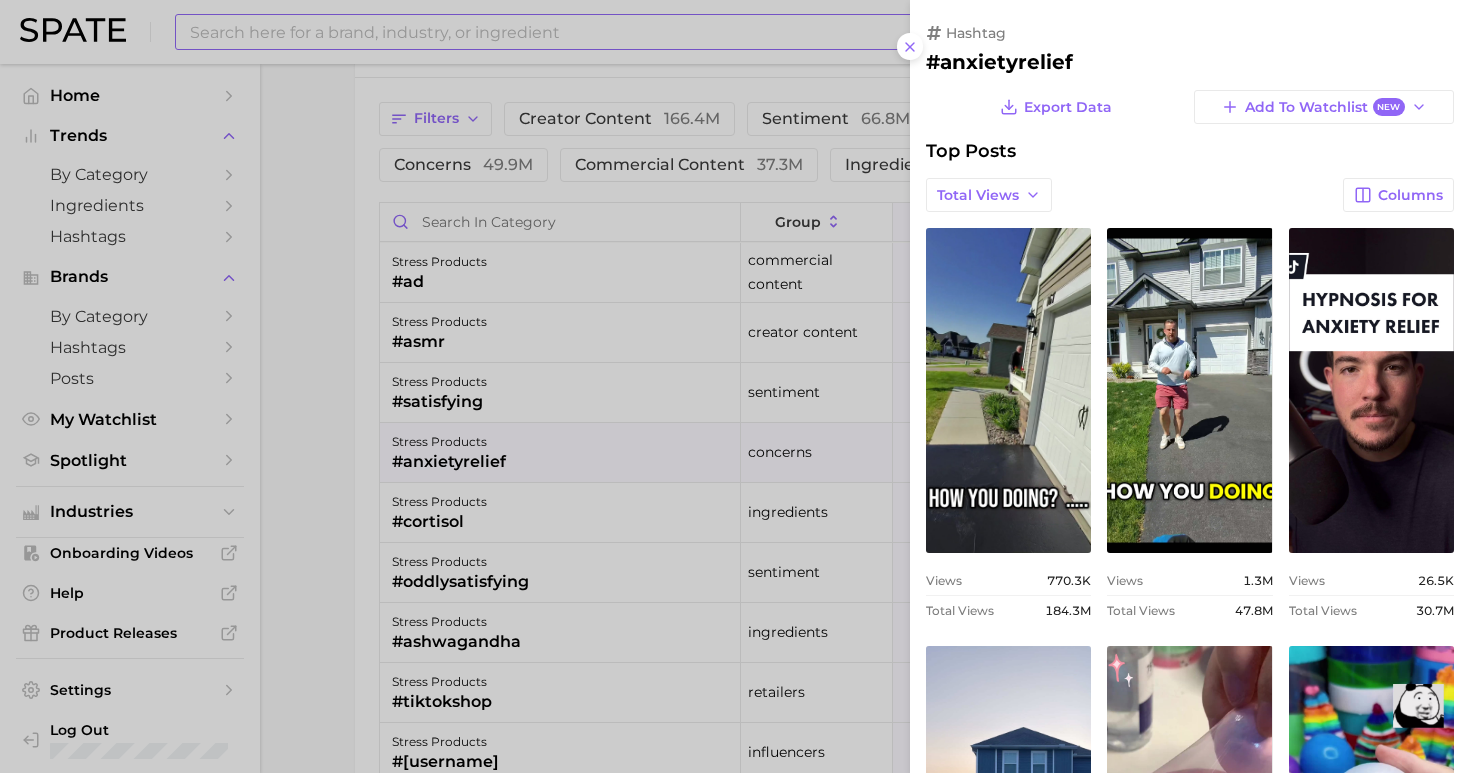 click at bounding box center [735, 386] 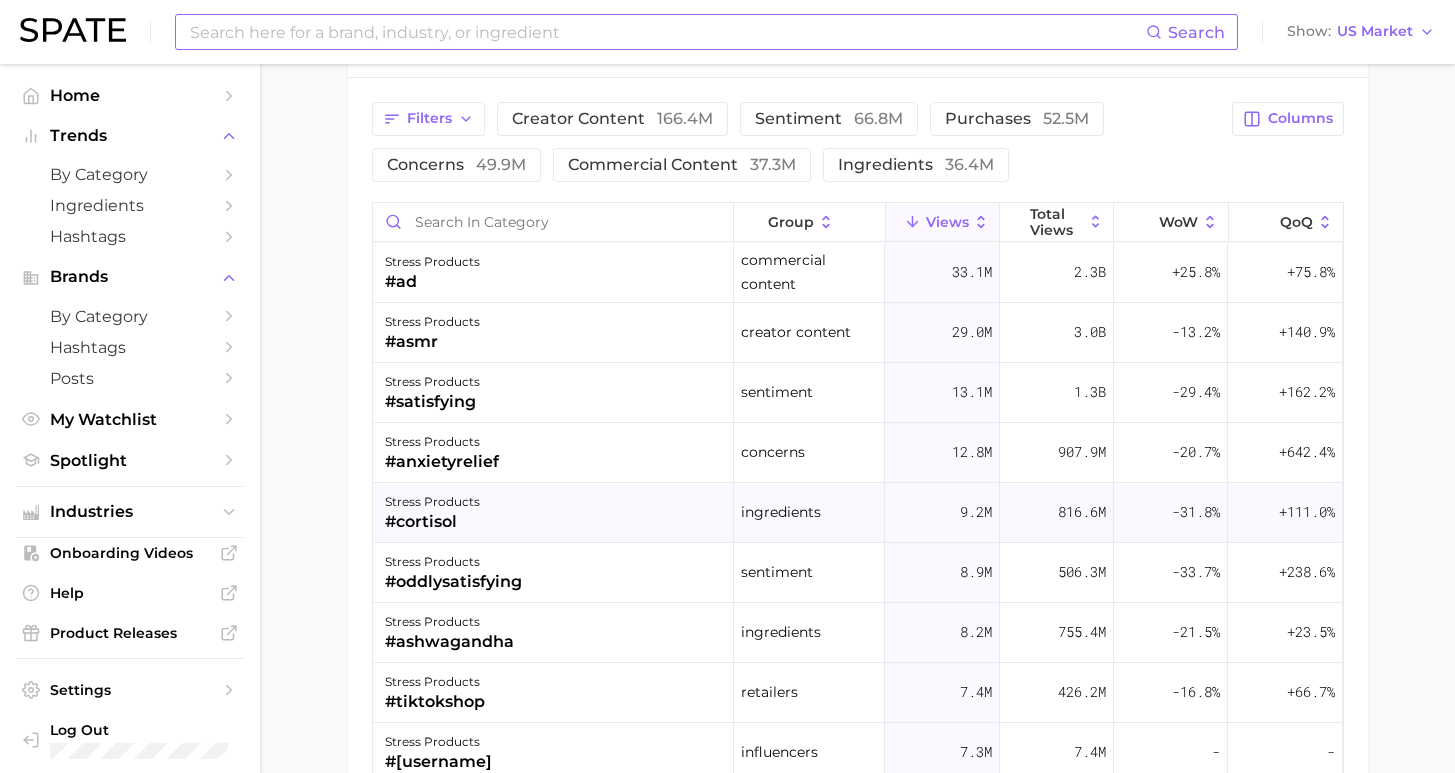 click on "stress products #[KEYWORD]" at bounding box center [553, 513] 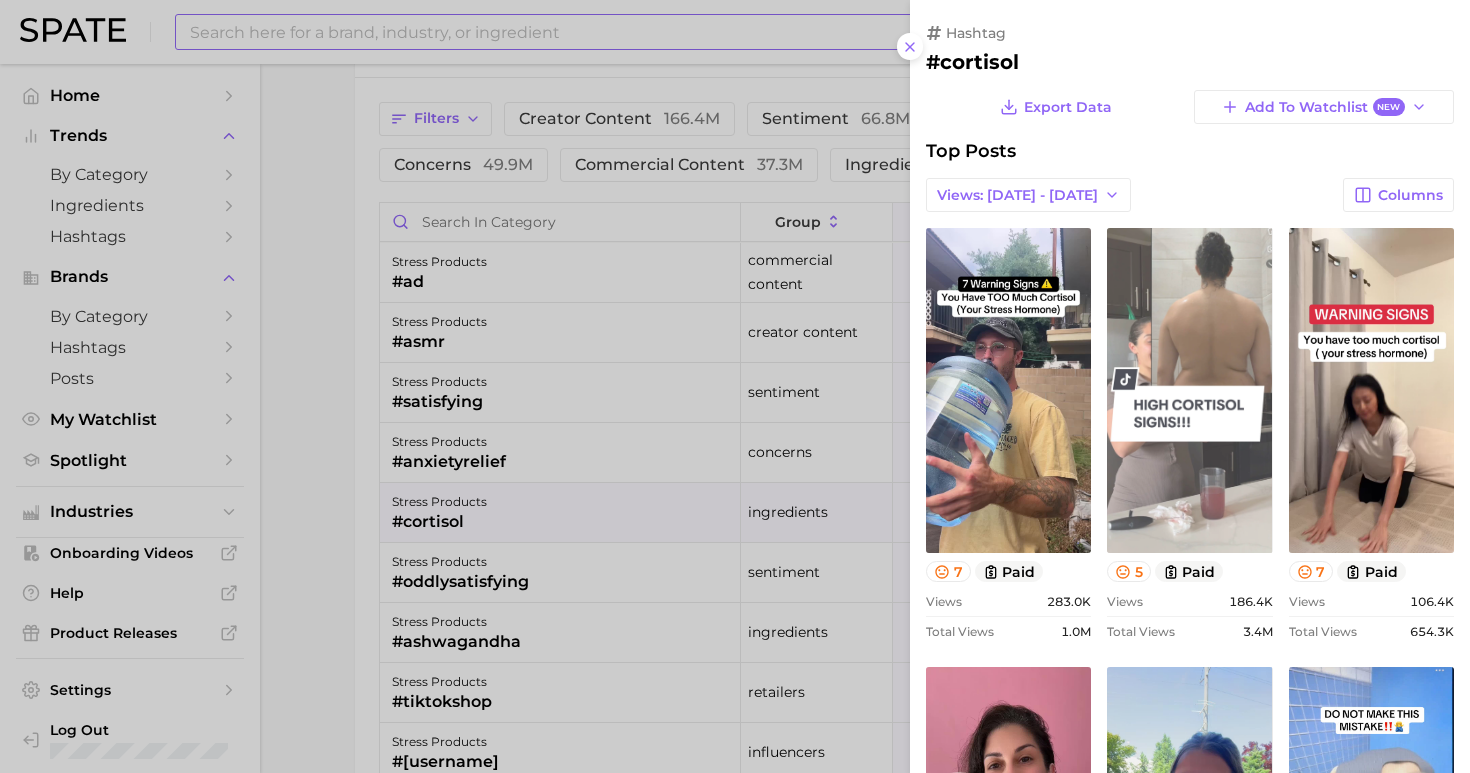 scroll, scrollTop: 0, scrollLeft: 0, axis: both 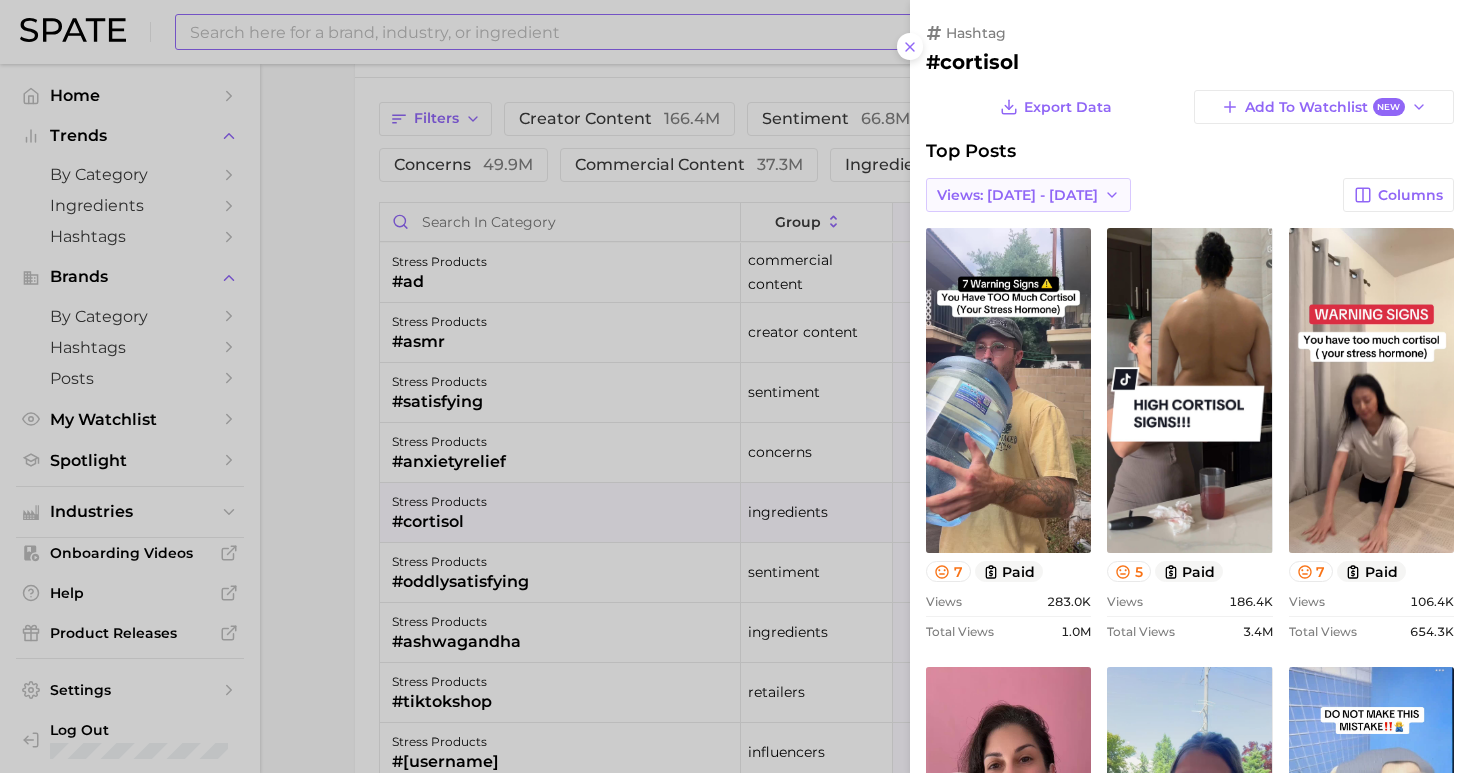 click on "Views: [DATE] - [DATE]" at bounding box center (1017, 195) 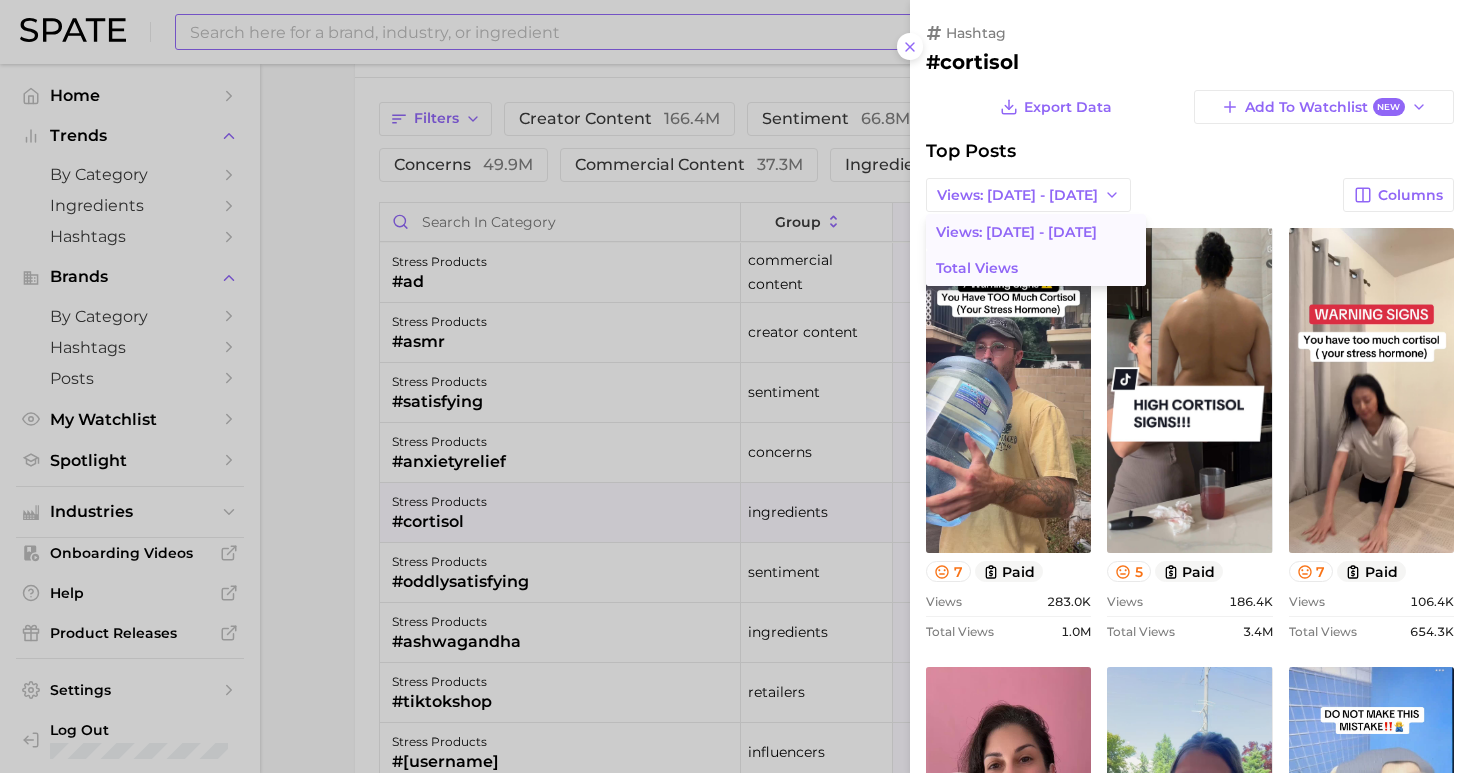 click on "Total Views" at bounding box center (1036, 268) 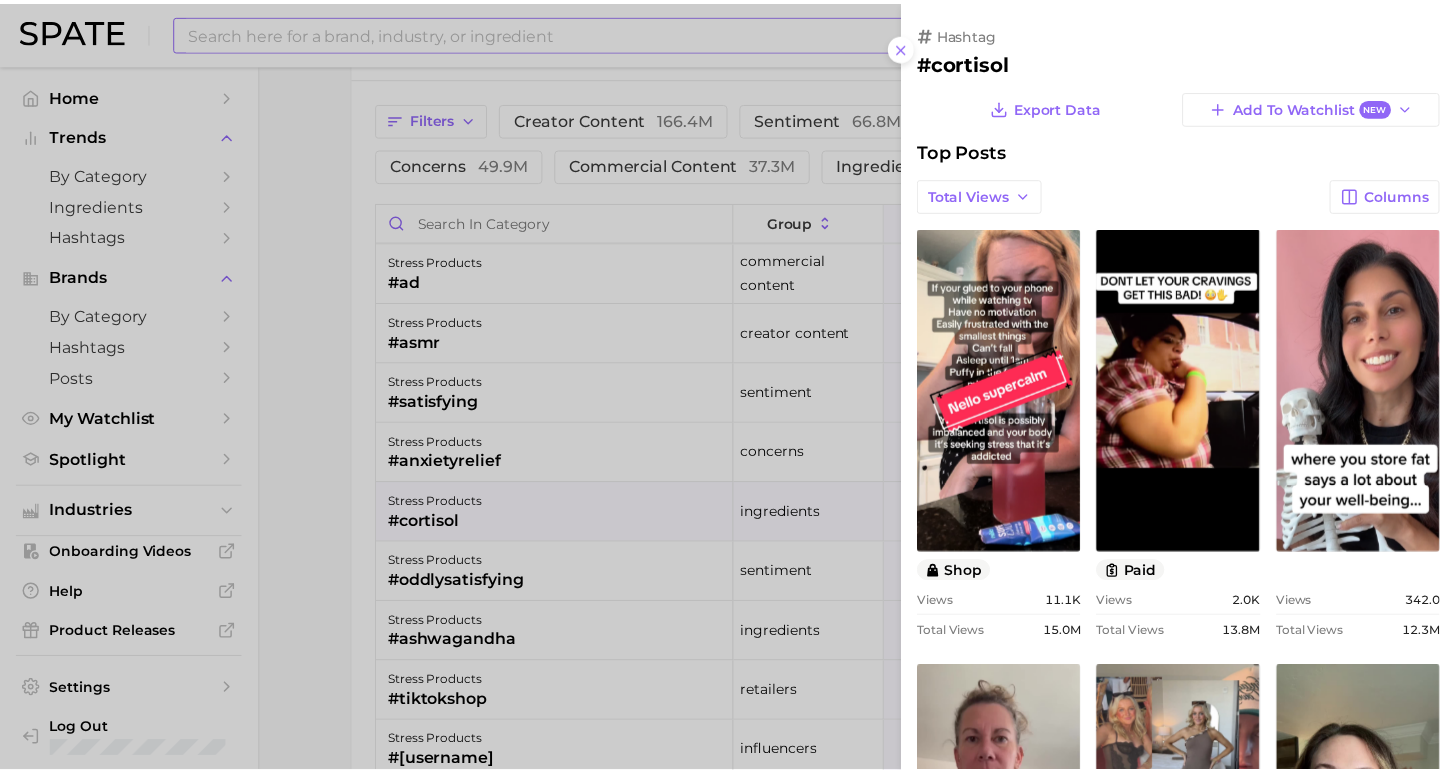 scroll, scrollTop: 0, scrollLeft: 0, axis: both 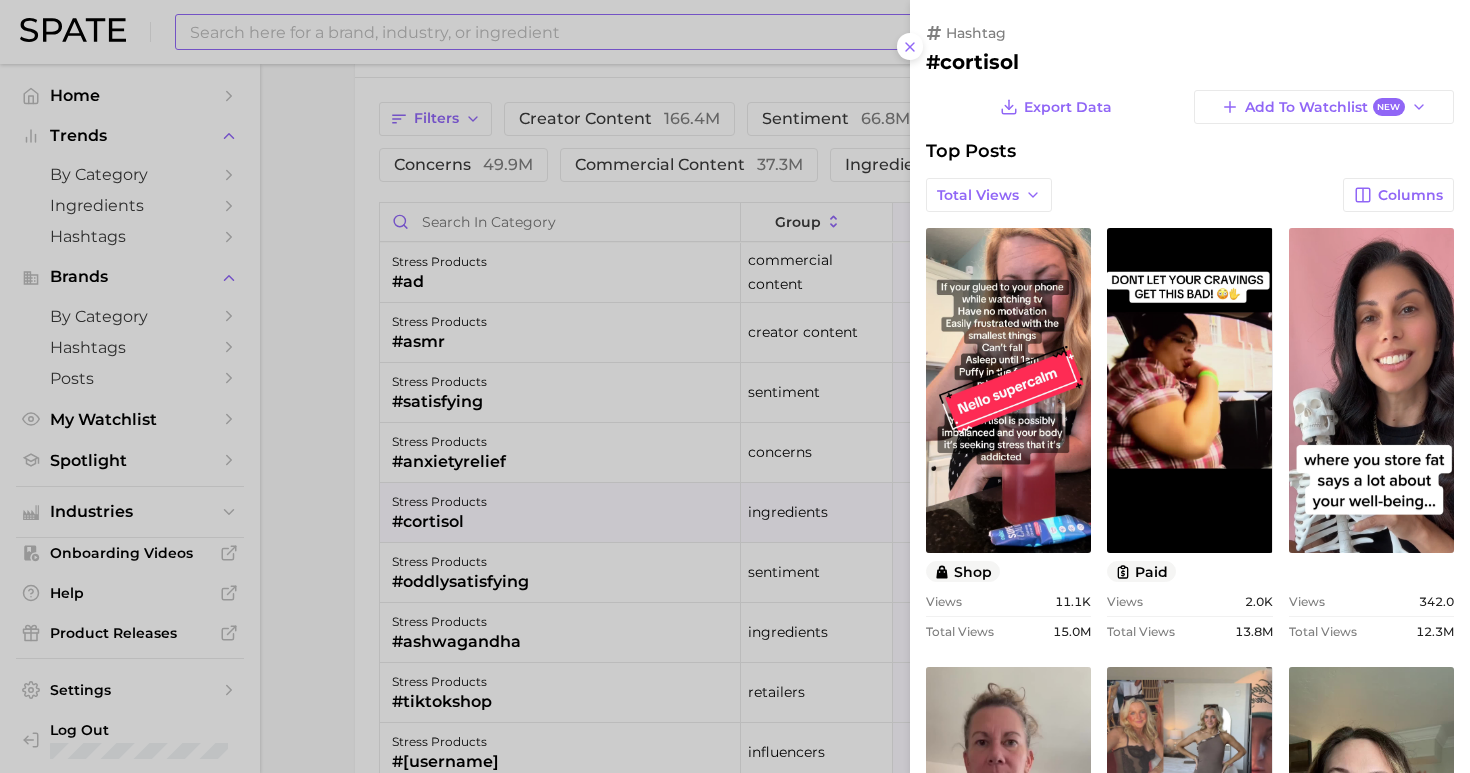 click at bounding box center (735, 386) 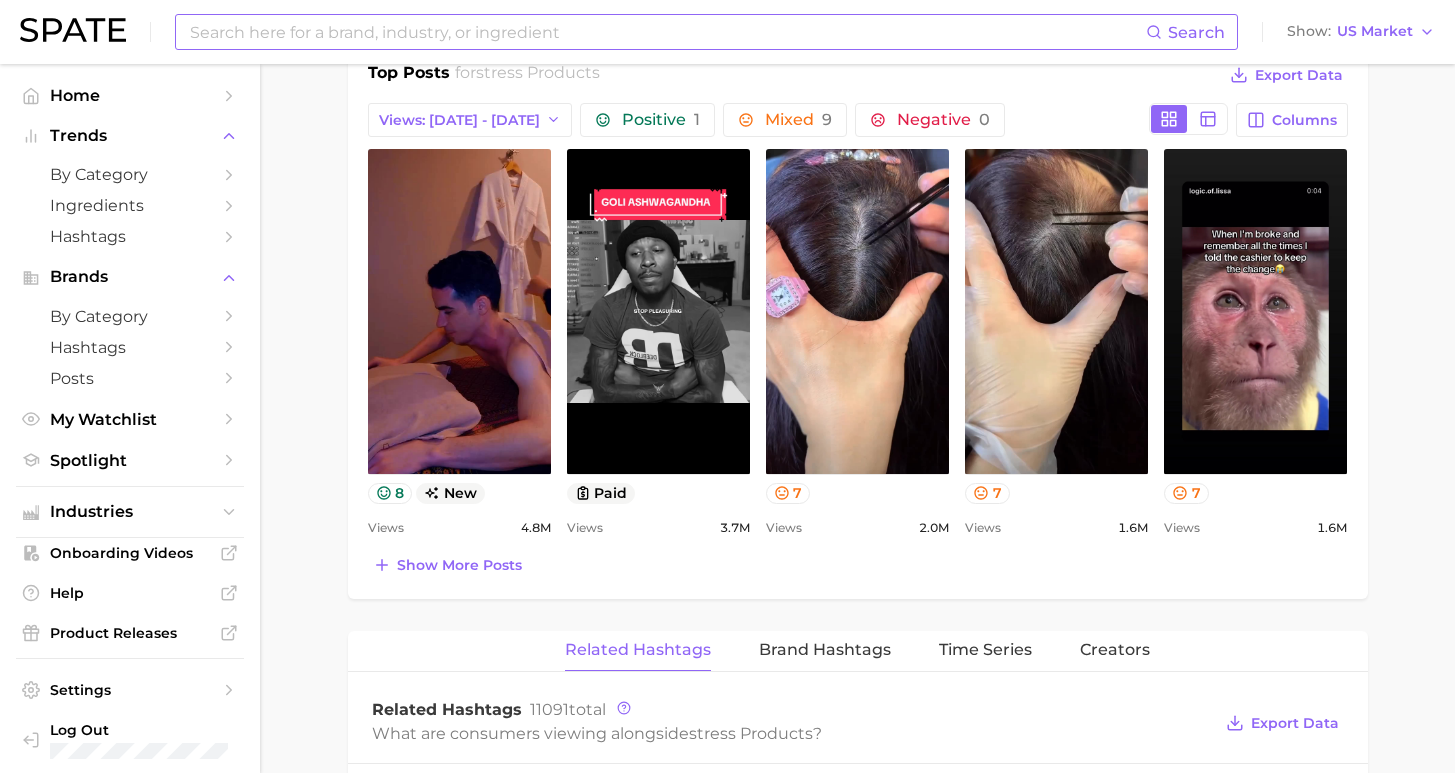 scroll, scrollTop: 1637, scrollLeft: 0, axis: vertical 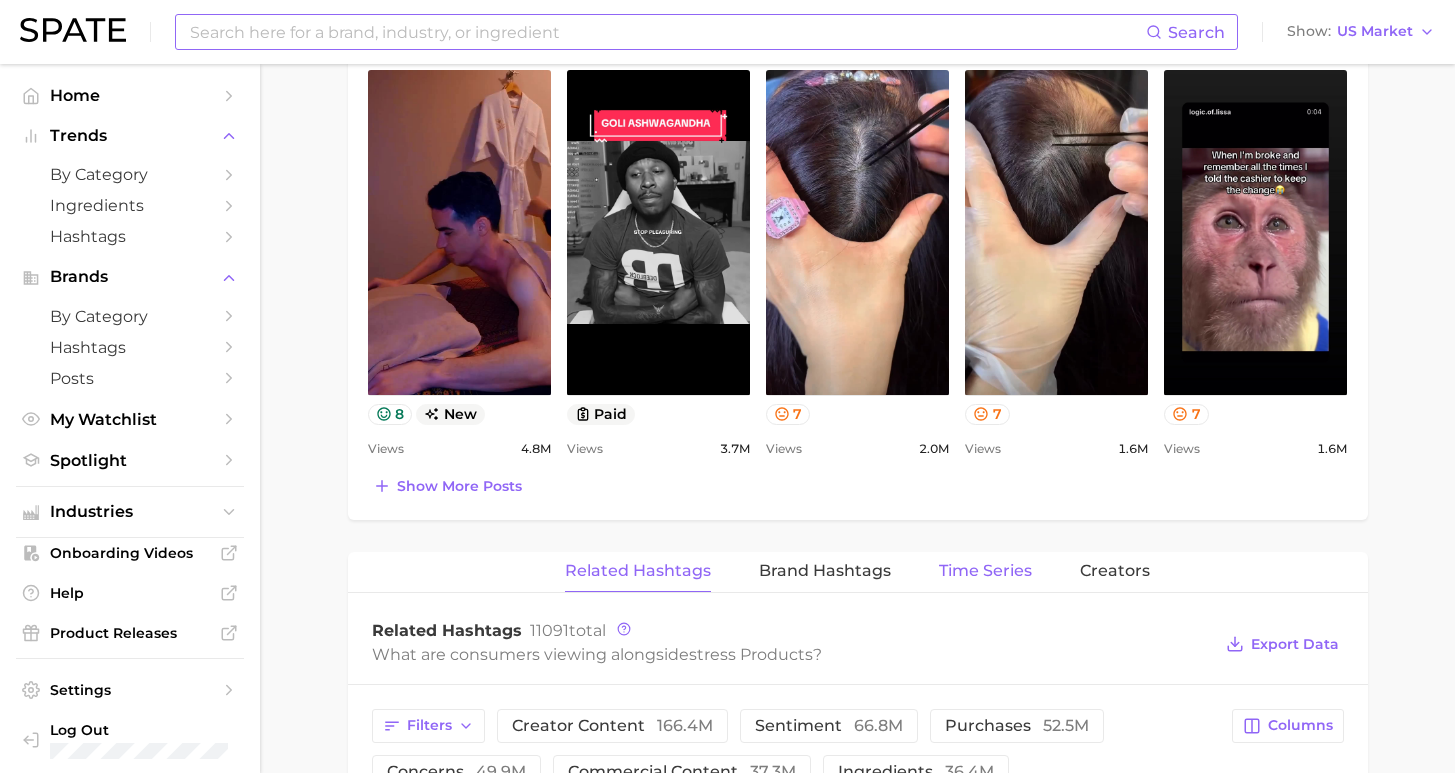 click on "Time Series" at bounding box center [985, 571] 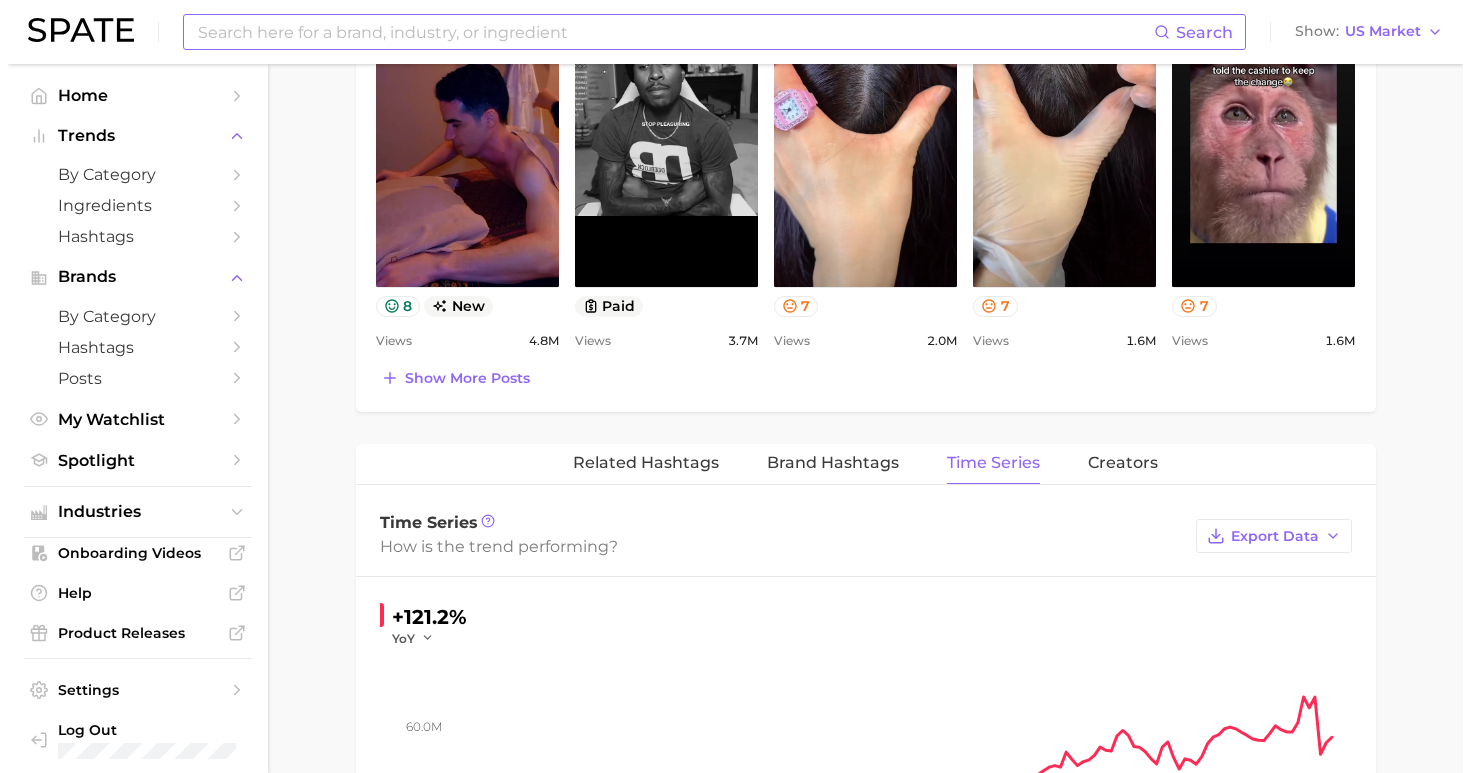 scroll, scrollTop: 1338, scrollLeft: 0, axis: vertical 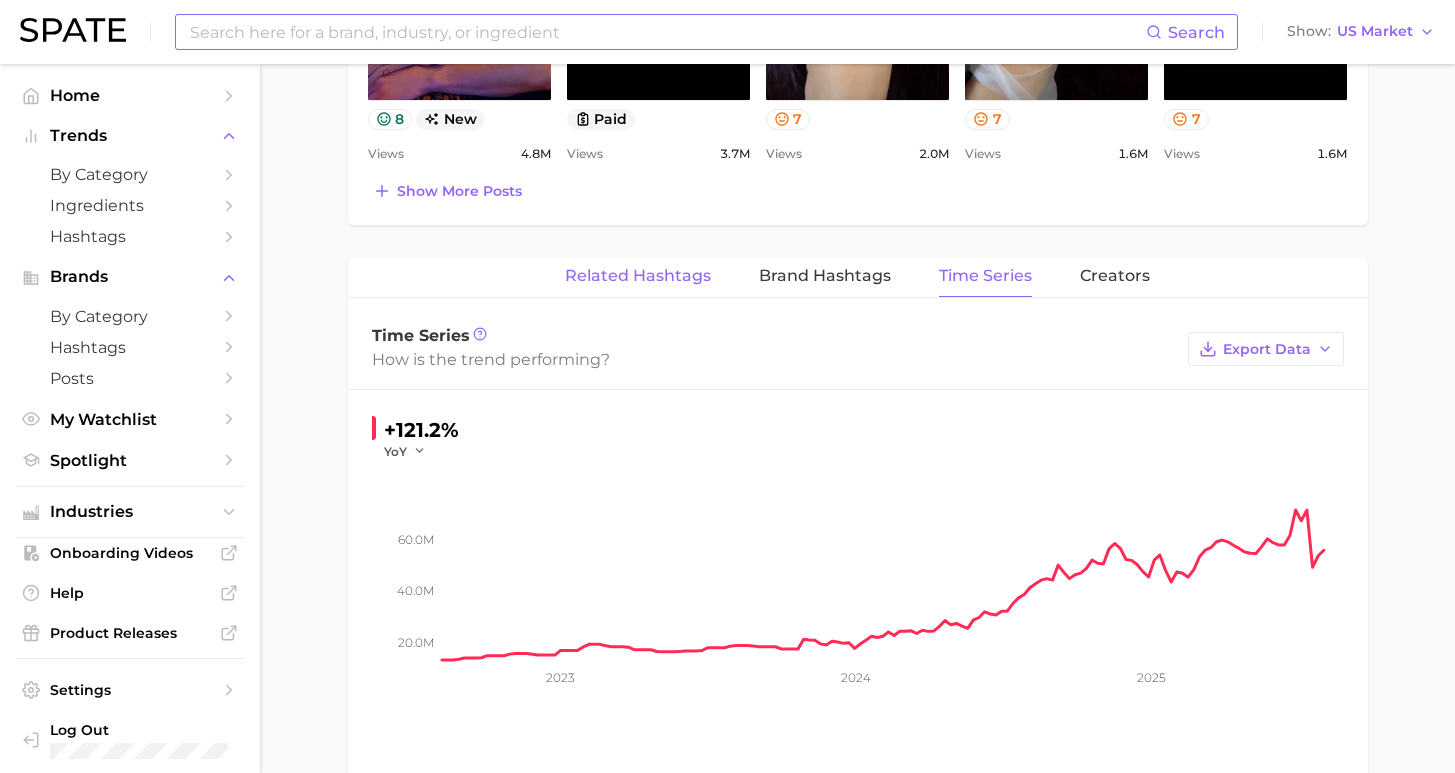 click on "Related Hashtags" at bounding box center [638, 276] 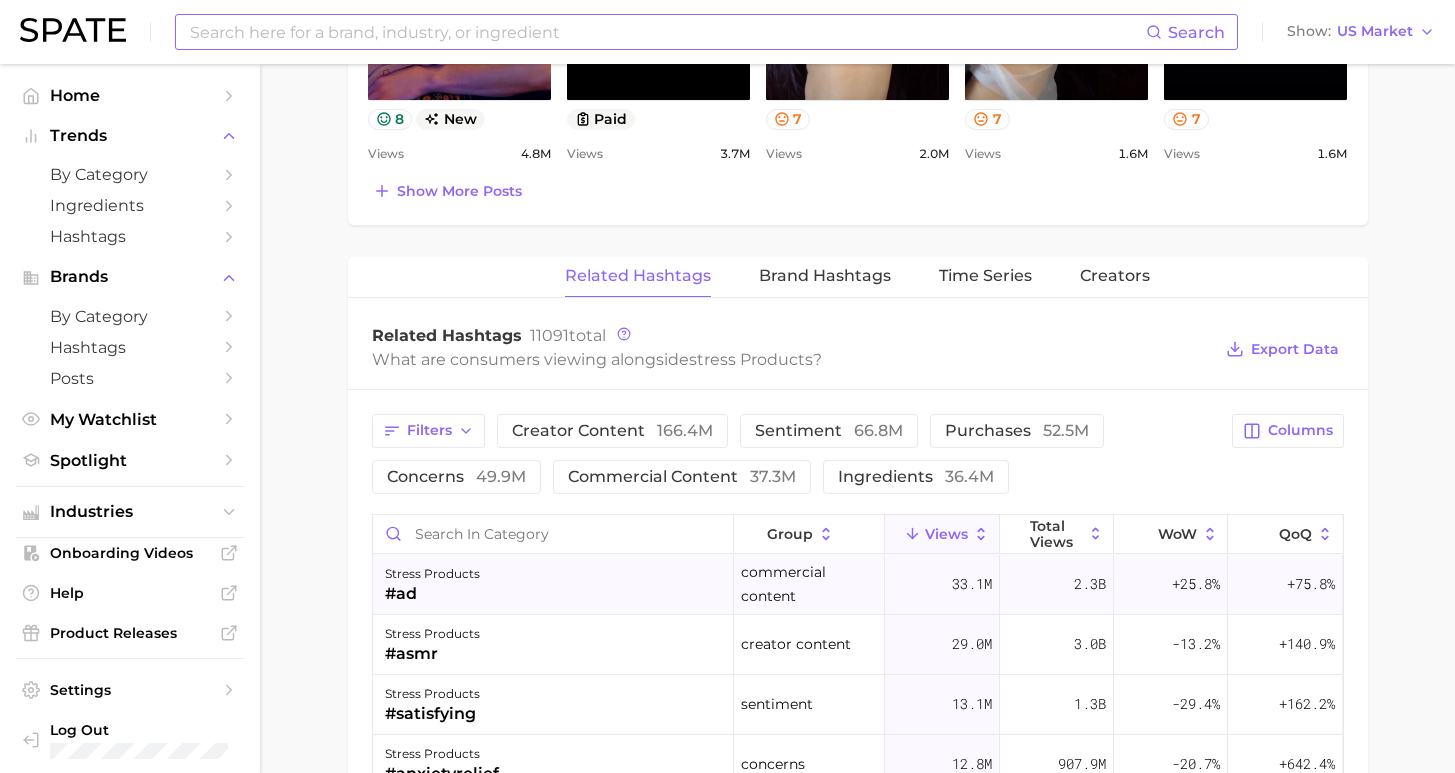 click on "stress products #ad" at bounding box center (553, 585) 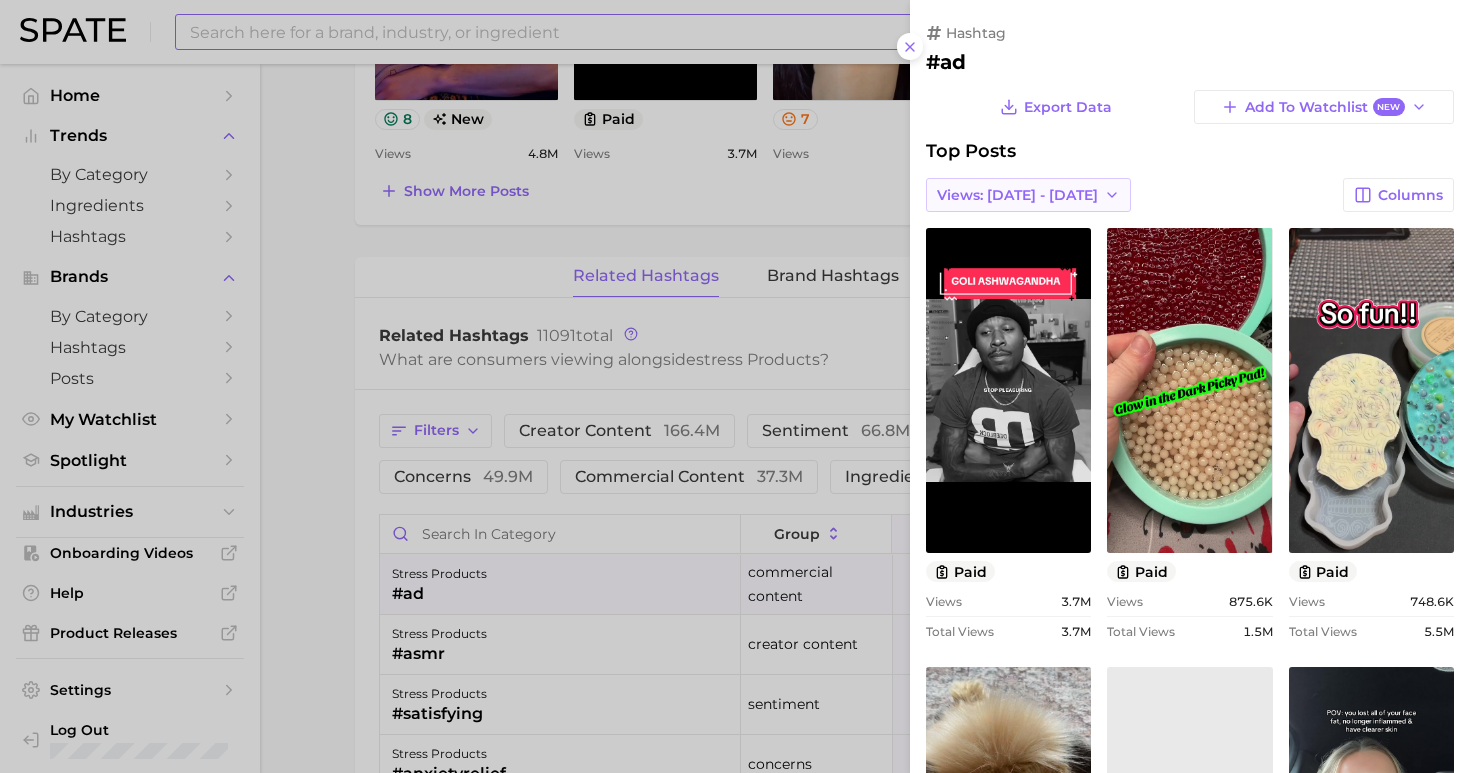 click on "Views: [DATE] - [DATE]" at bounding box center (1017, 195) 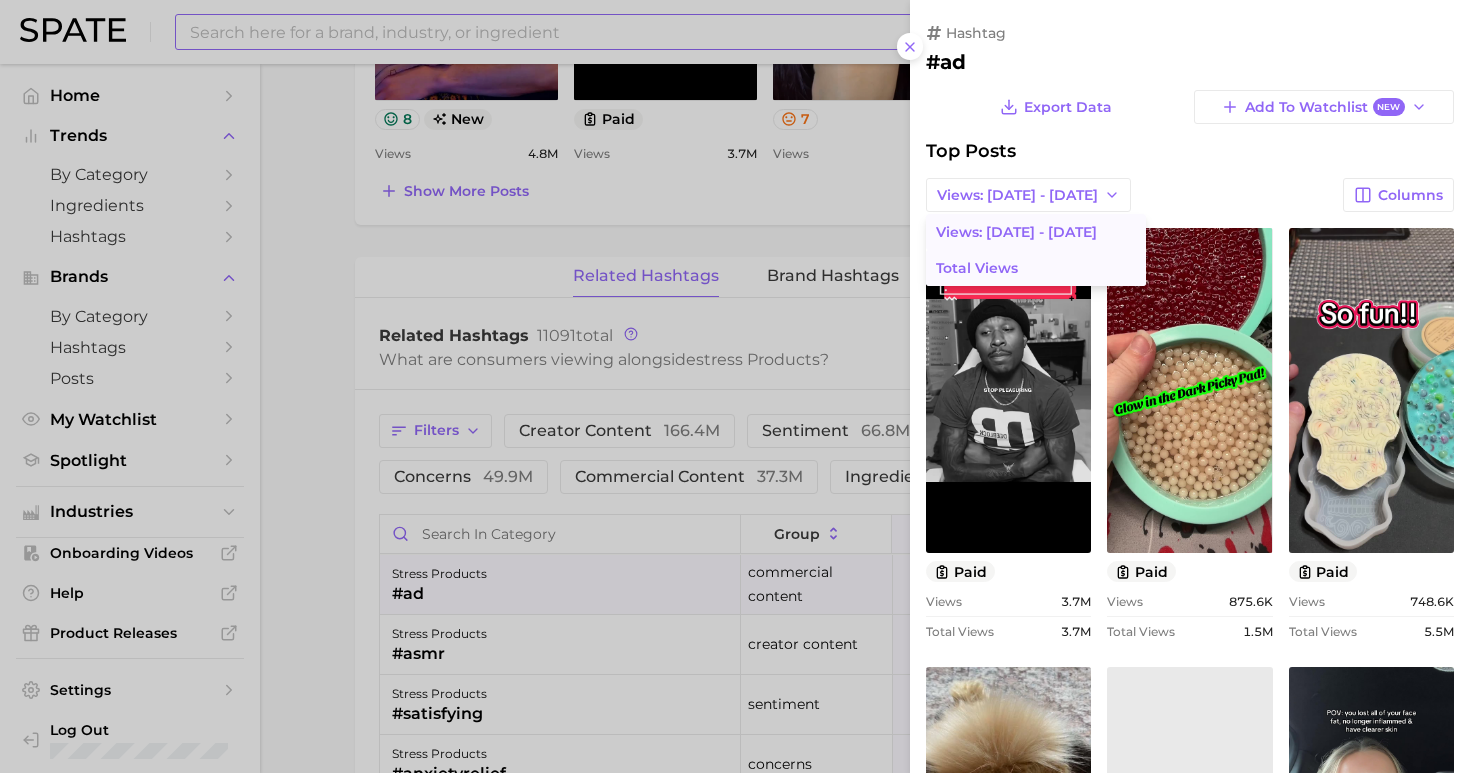 click on "Total Views" at bounding box center (1036, 268) 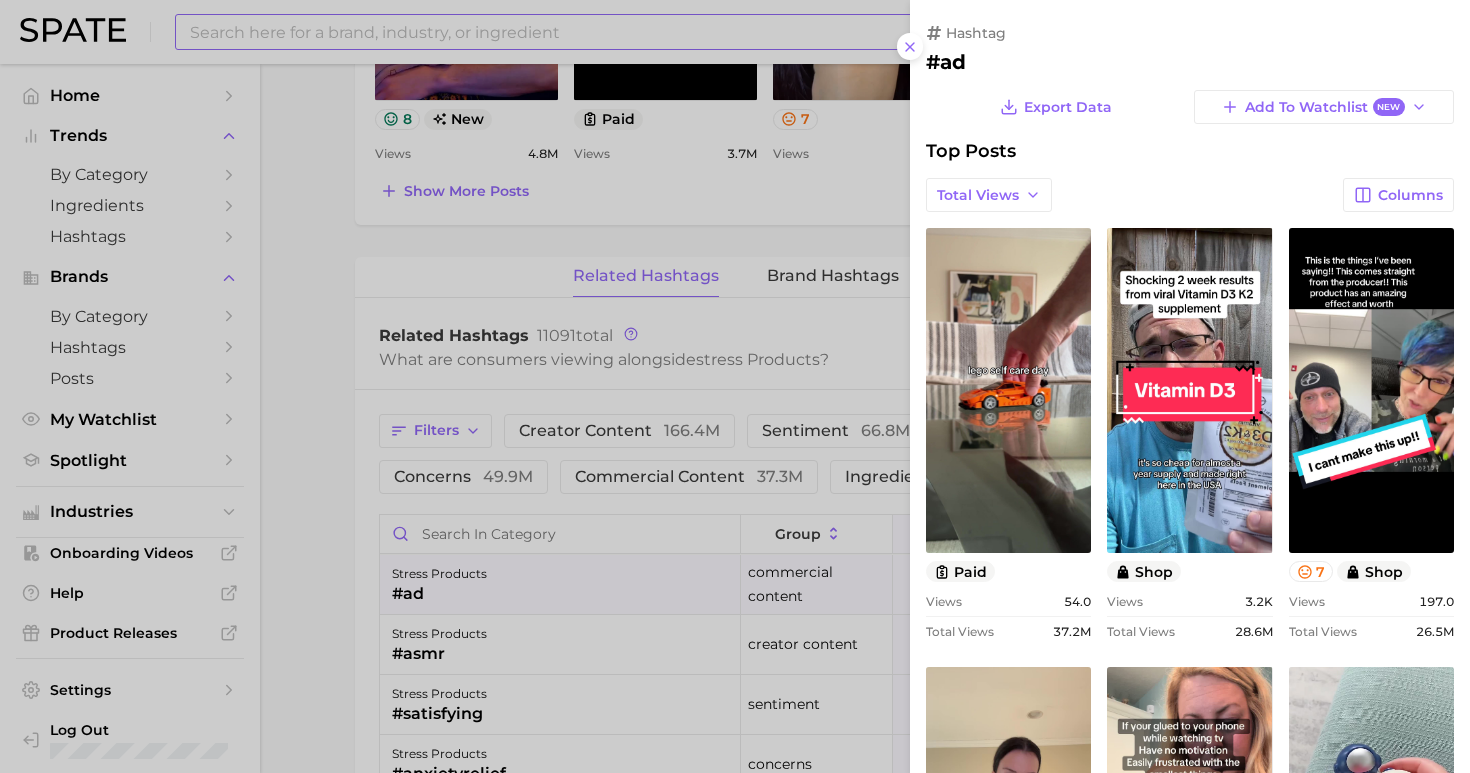 click at bounding box center [735, 386] 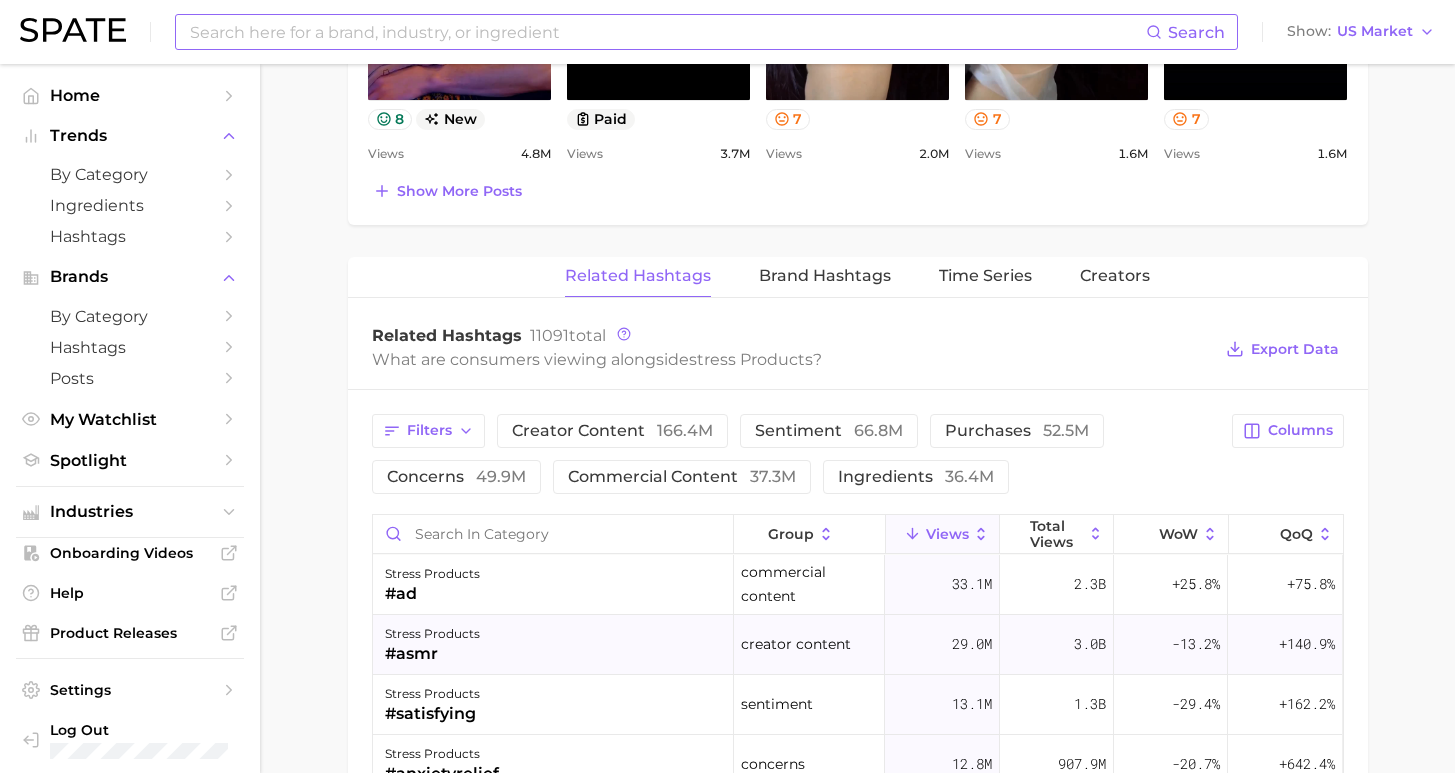 click on "stress products #asmr" at bounding box center [553, 645] 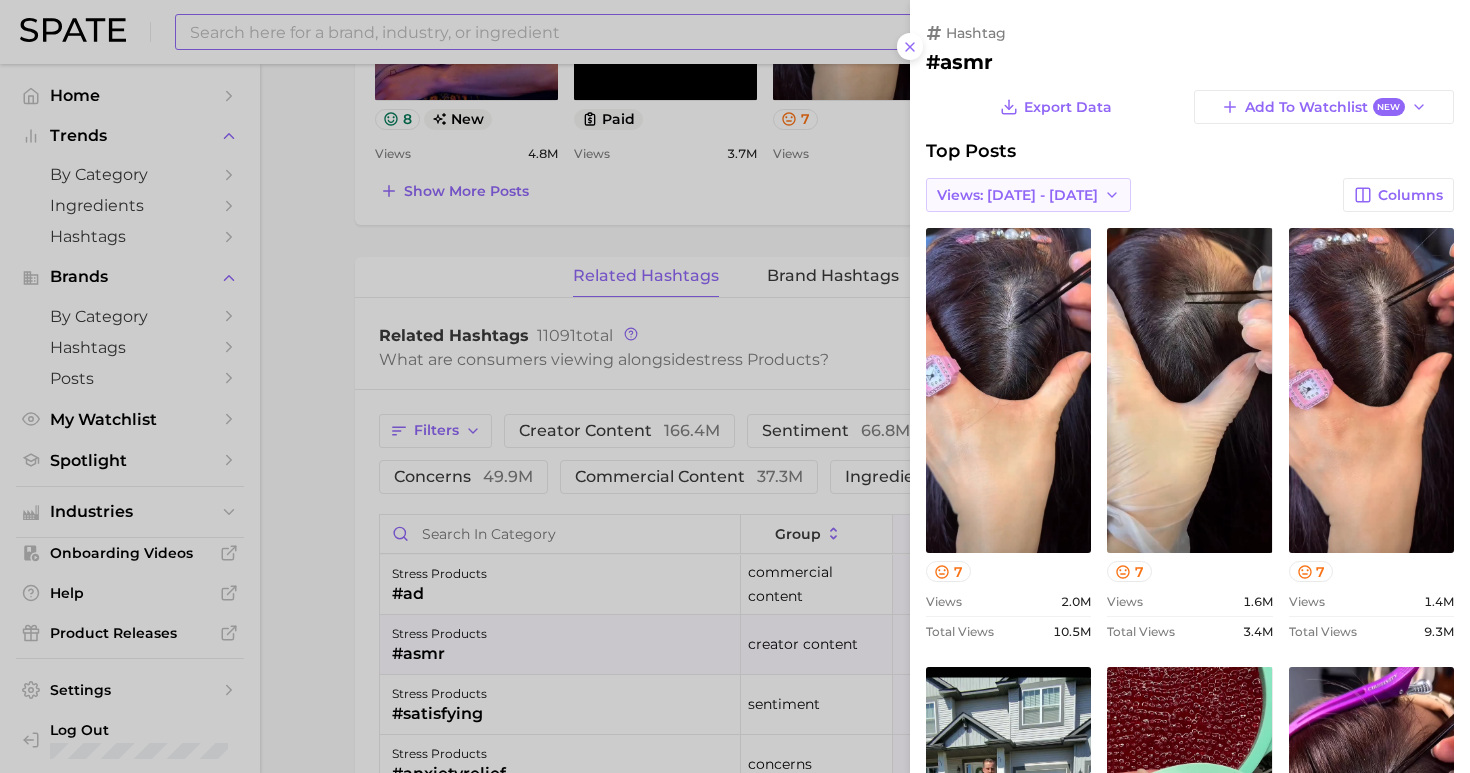 click on "Views: [DATE] - [DATE]" at bounding box center [1028, 195] 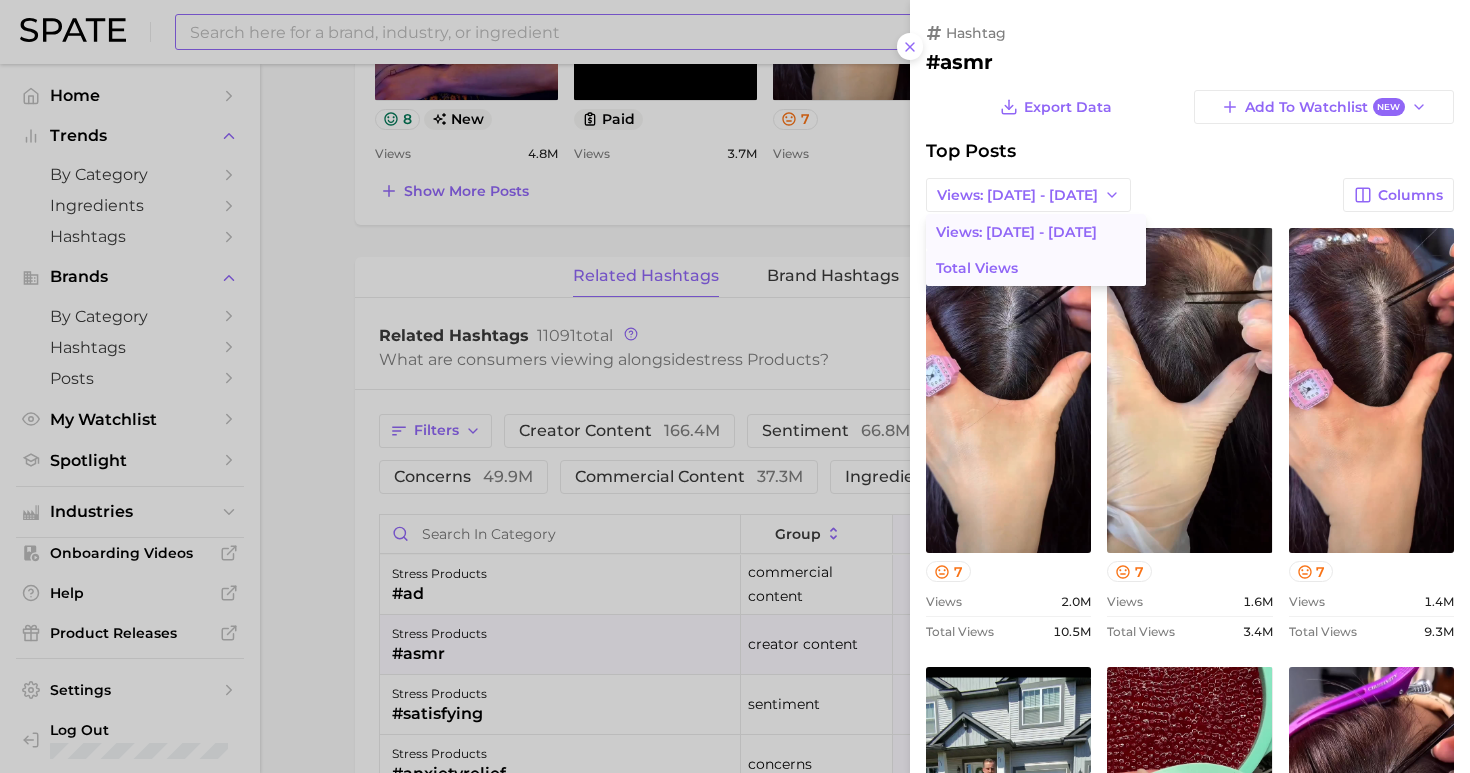 click on "Total Views" at bounding box center (1036, 268) 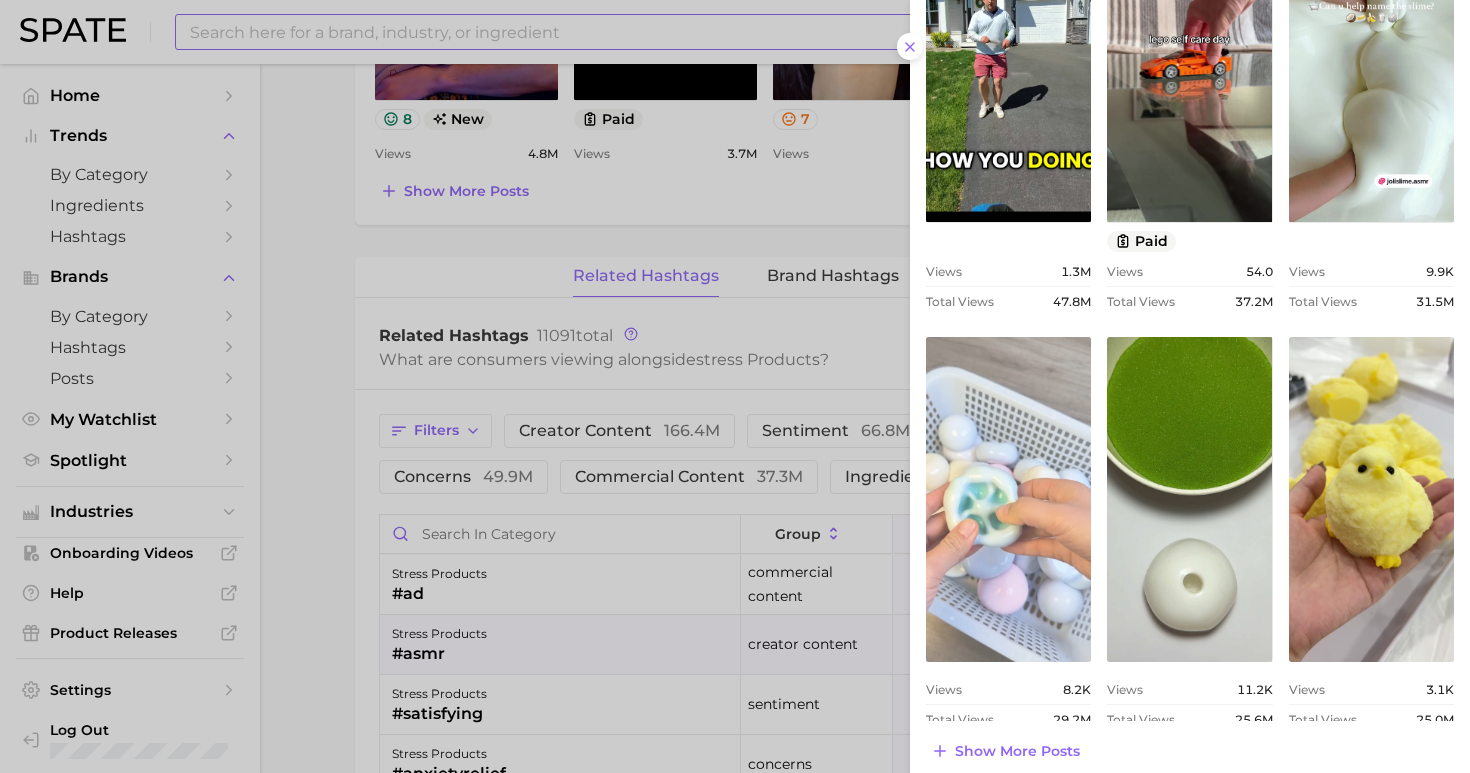 click on "view post on TikTok" at bounding box center (1008, 499) 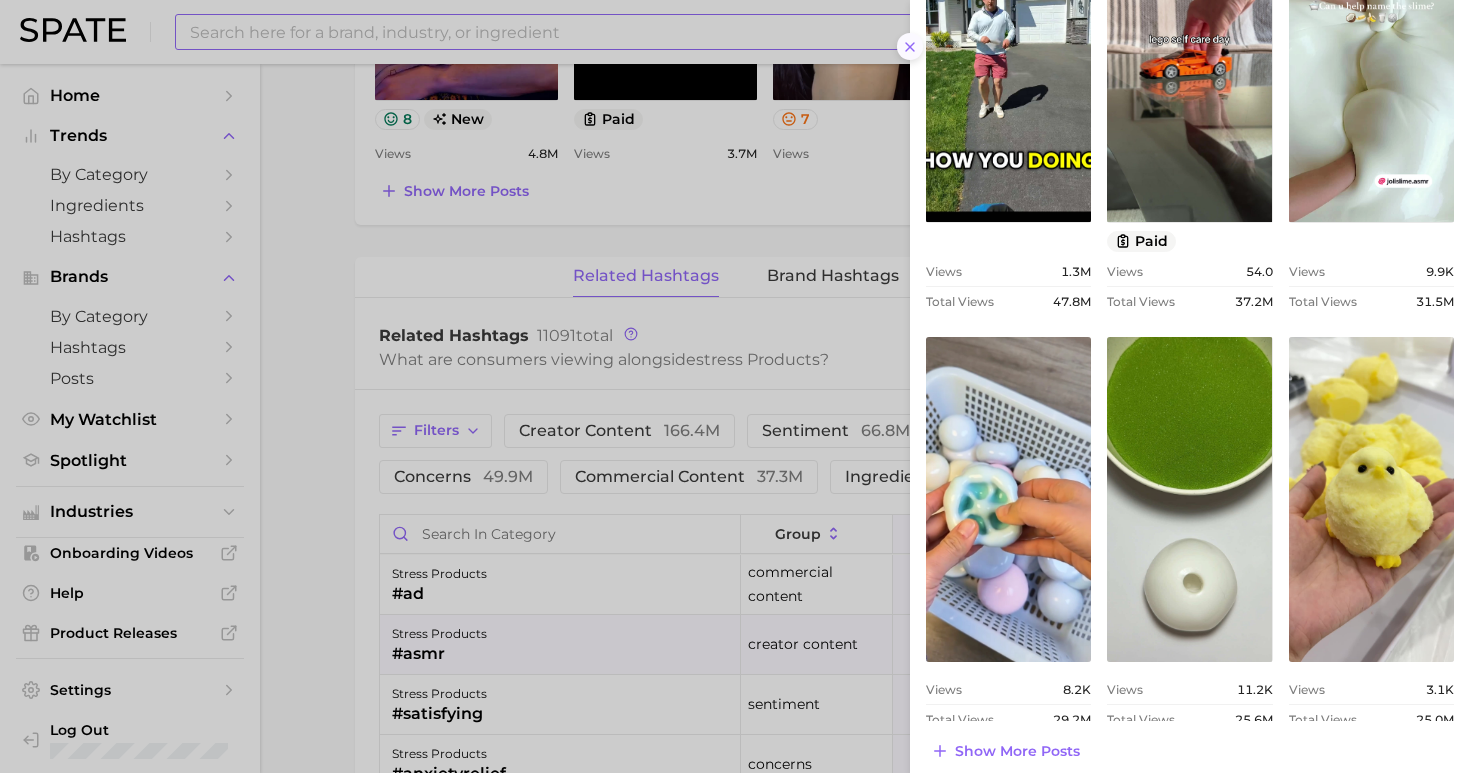 click 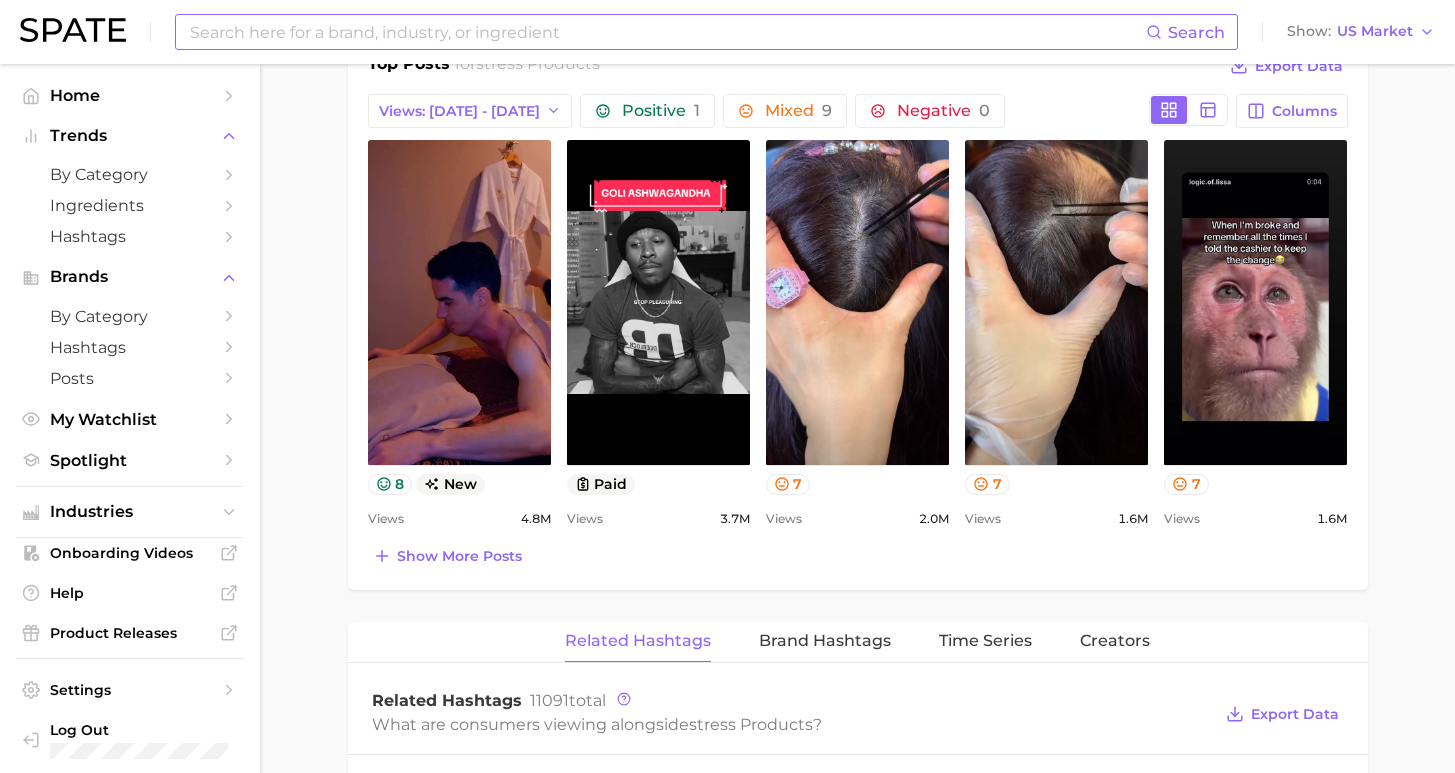 scroll, scrollTop: 1651, scrollLeft: 0, axis: vertical 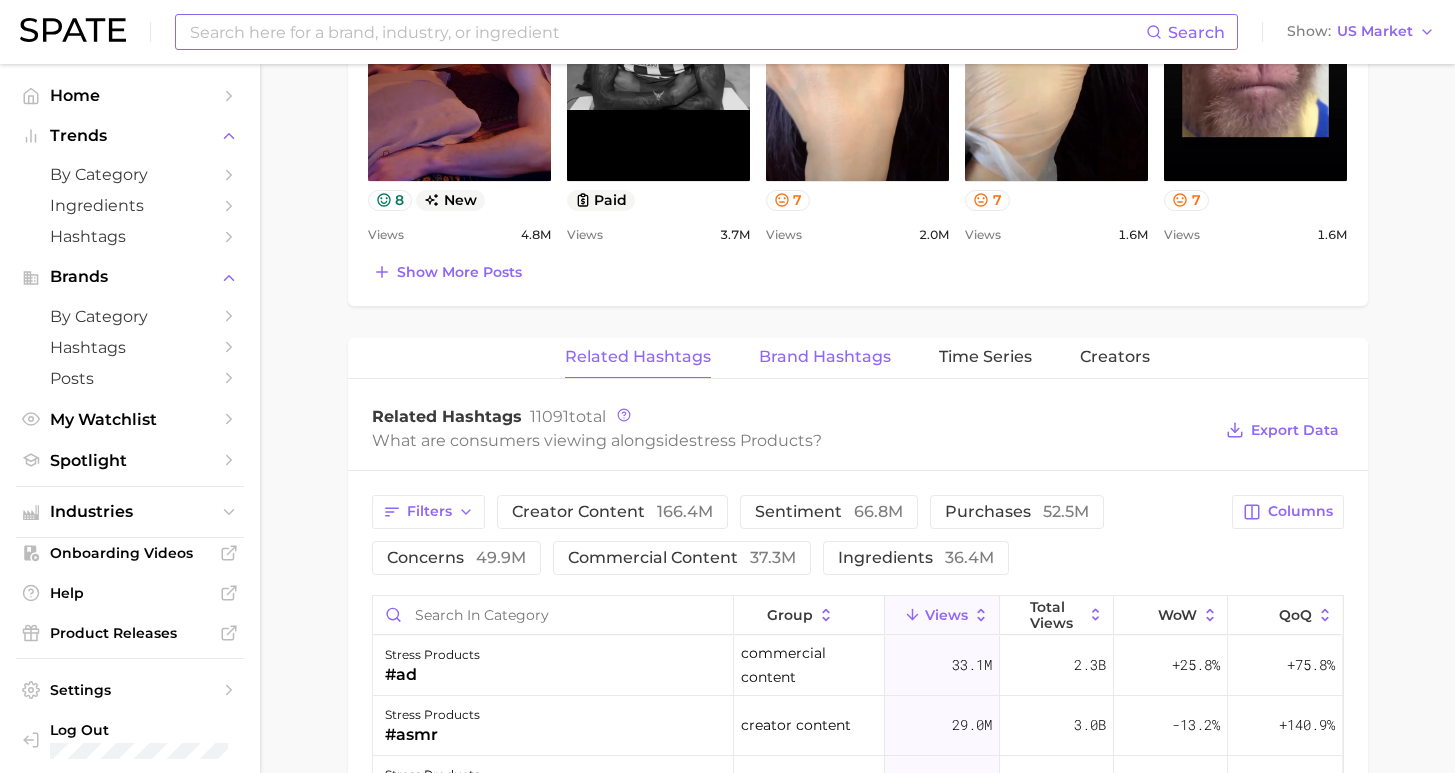 click on "Brand Hashtags" at bounding box center [825, 357] 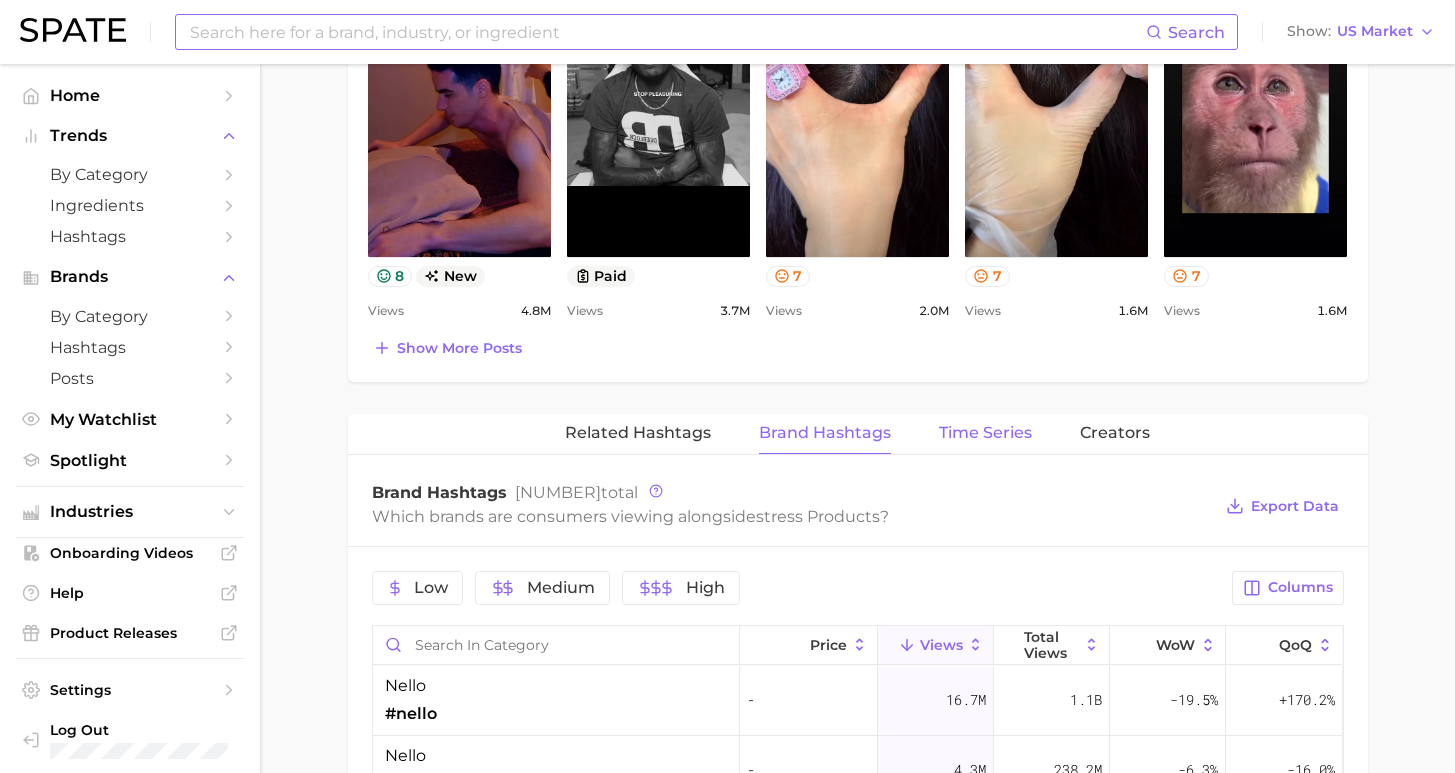 scroll, scrollTop: 1211, scrollLeft: 0, axis: vertical 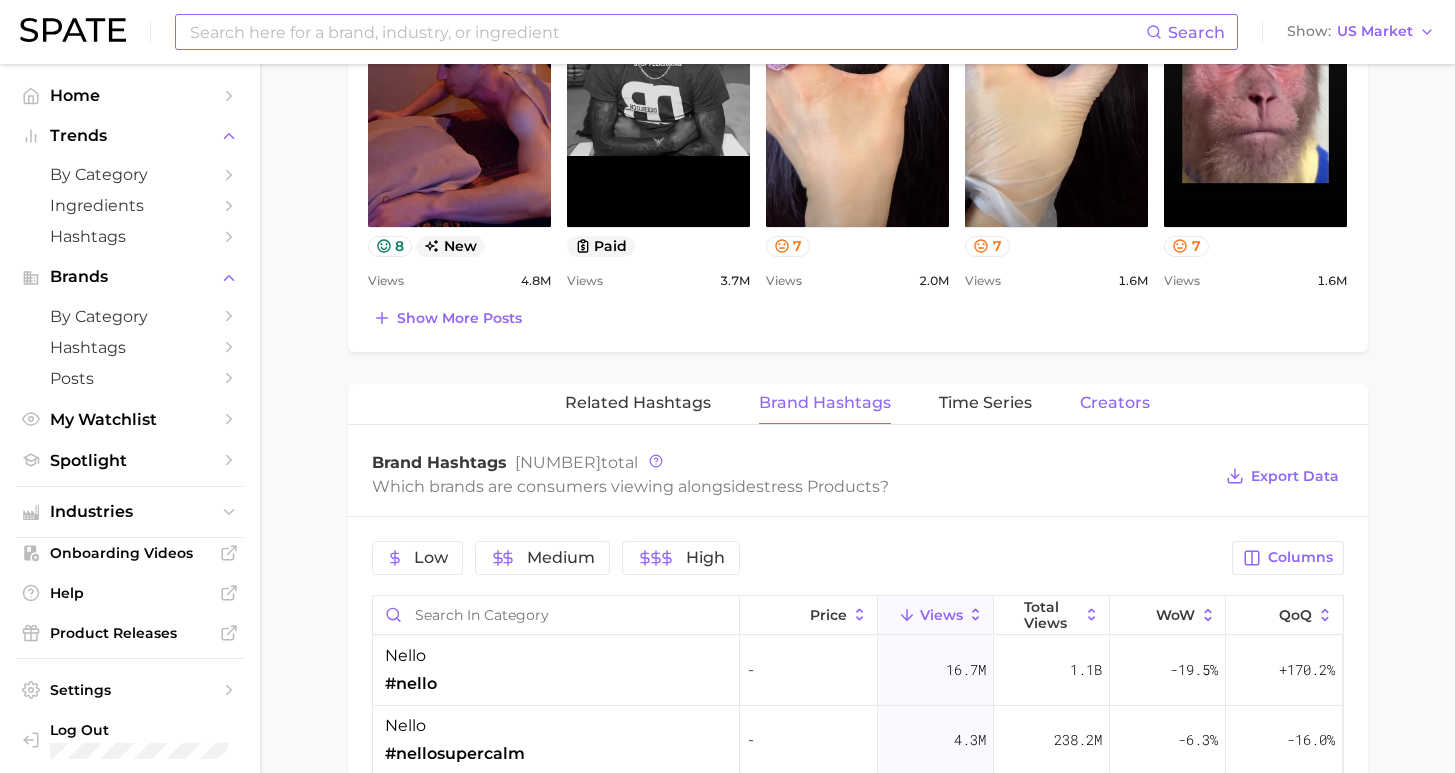 click on "Creators" at bounding box center (1115, 403) 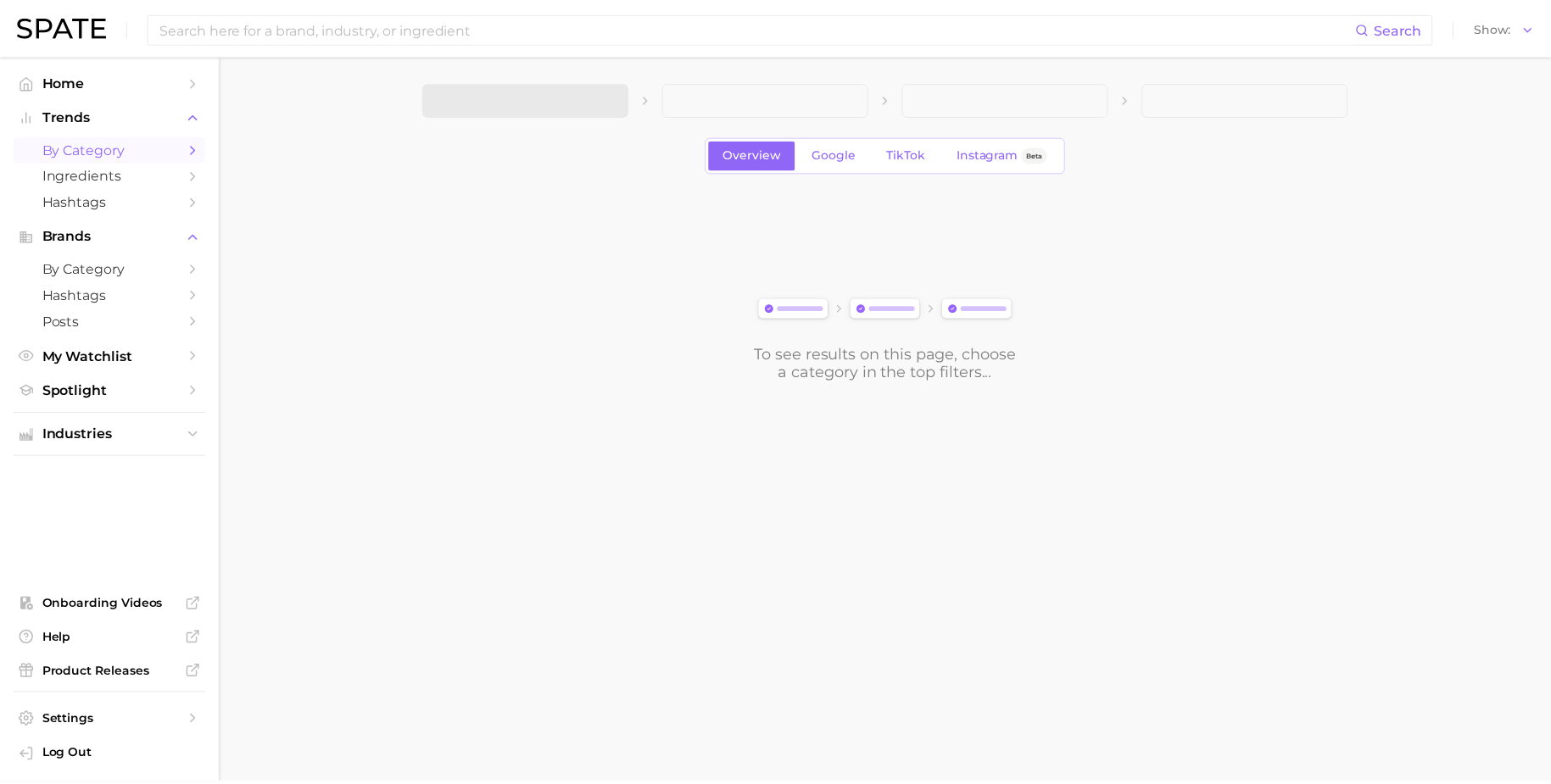 scroll, scrollTop: 0, scrollLeft: 0, axis: both 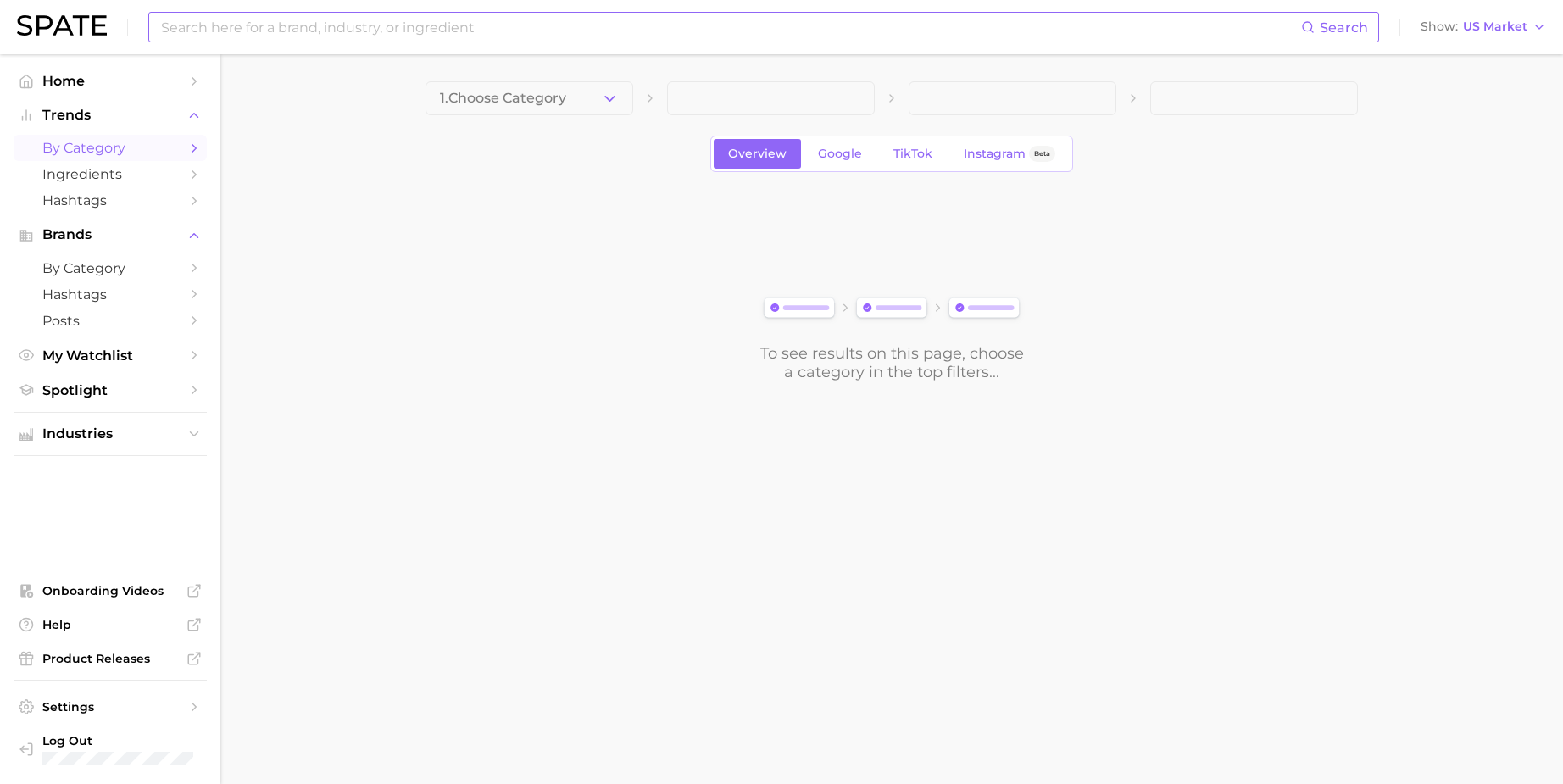 click at bounding box center (730, 27) 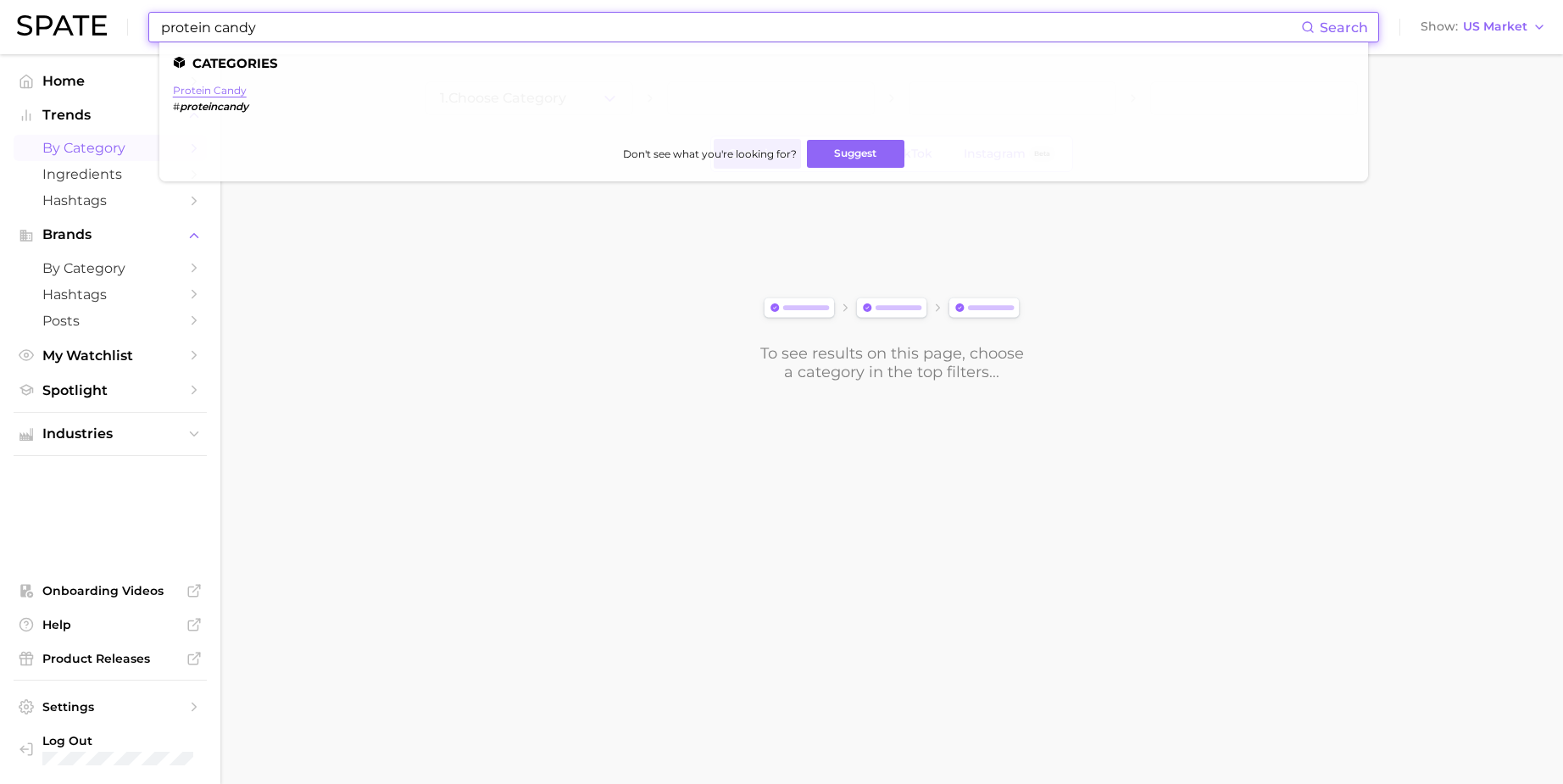type on "protein candy" 